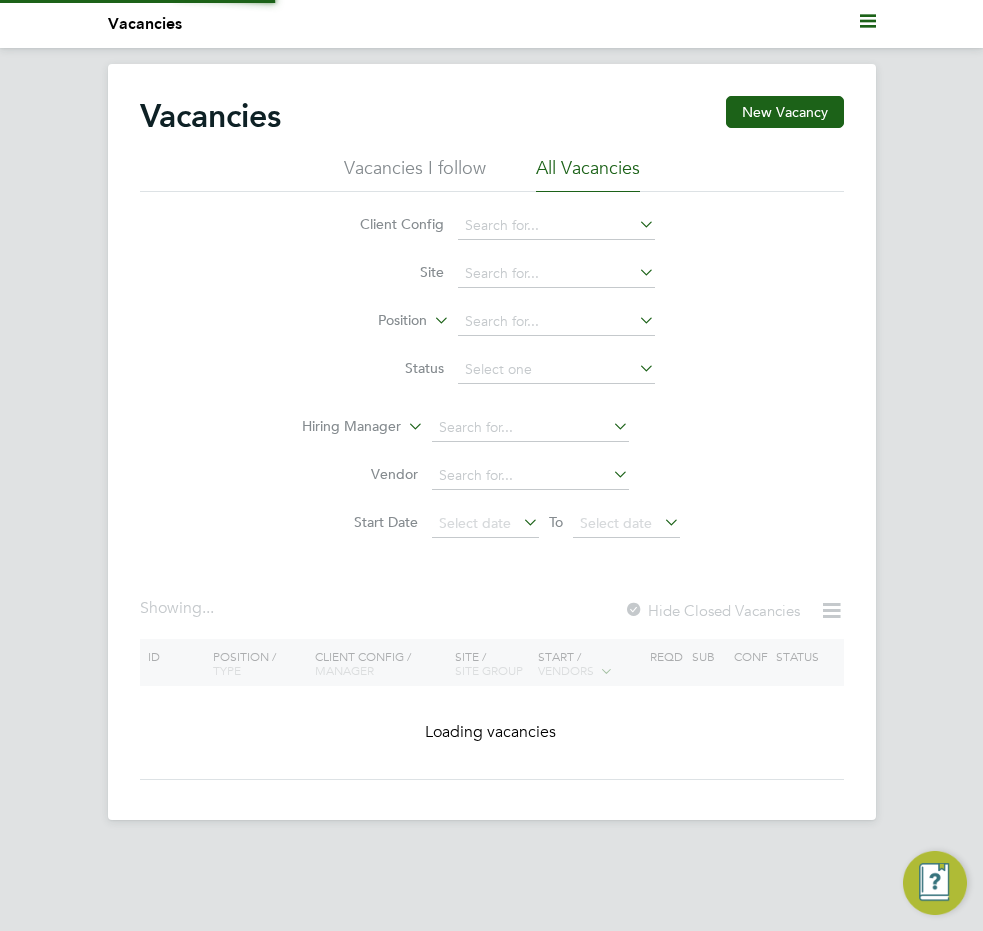 scroll, scrollTop: 0, scrollLeft: 0, axis: both 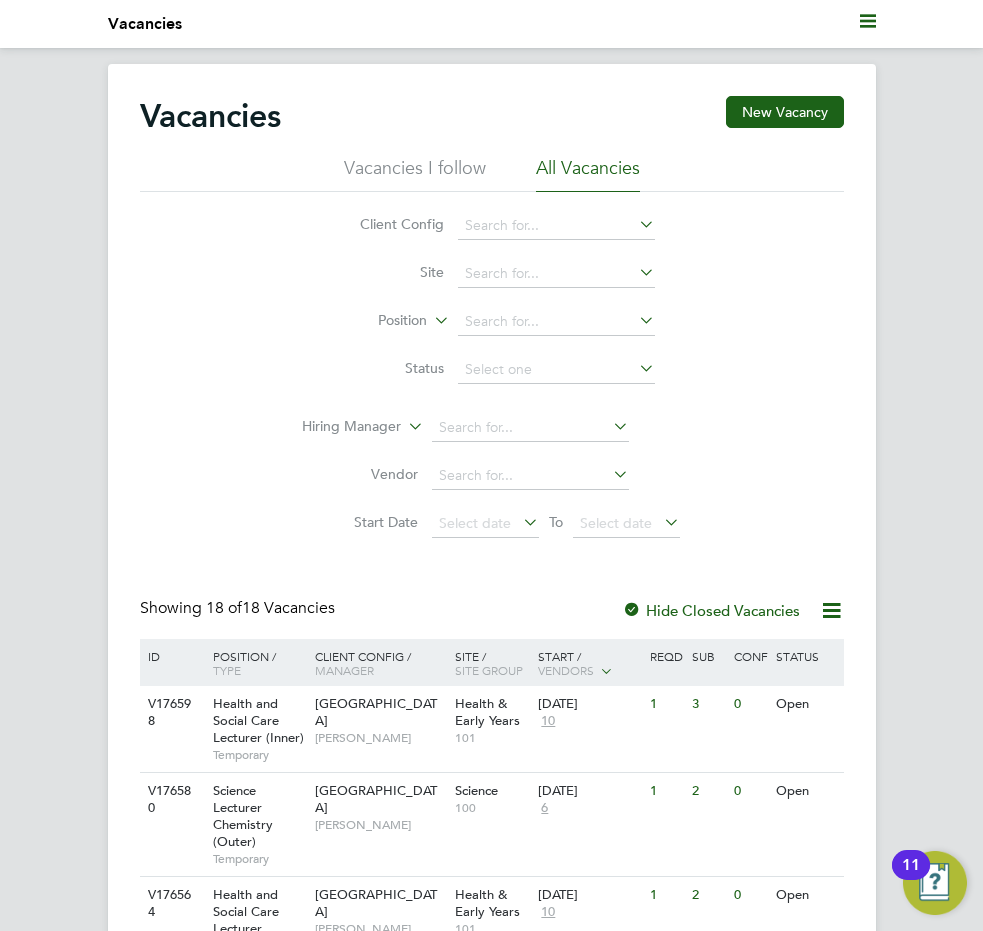 click 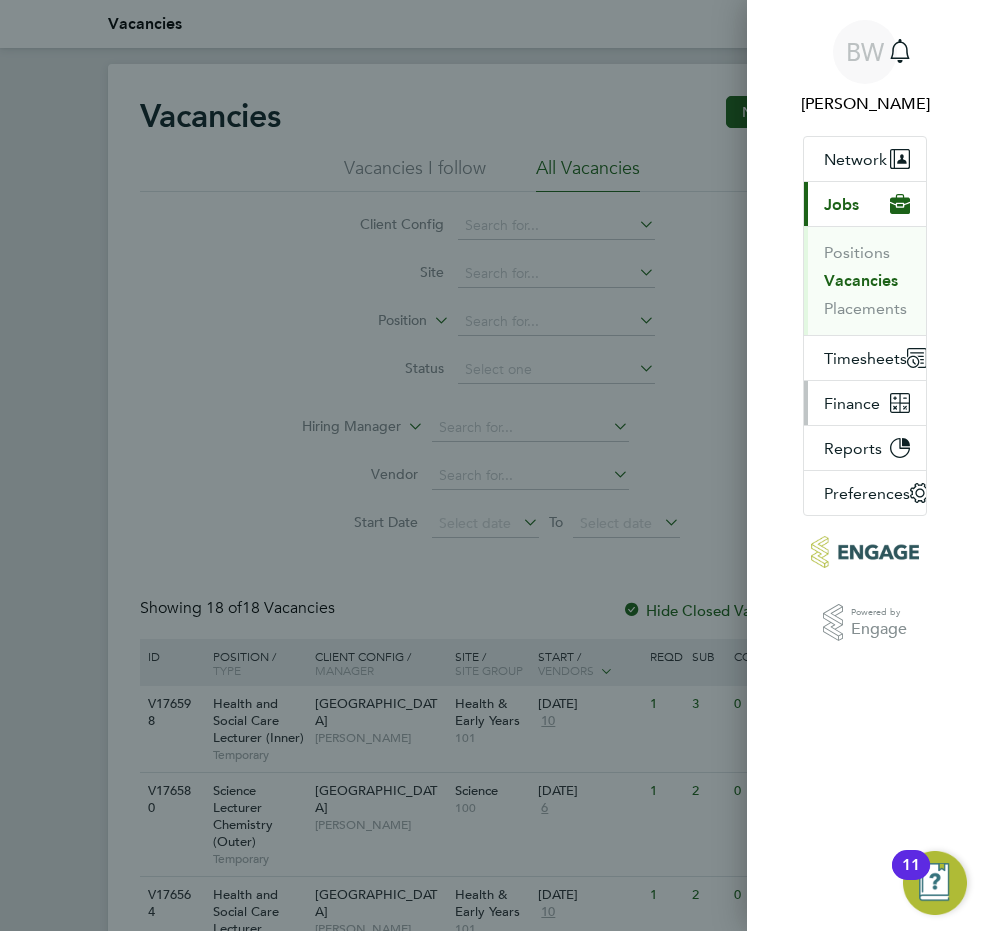 click on "Finance" at bounding box center (852, 403) 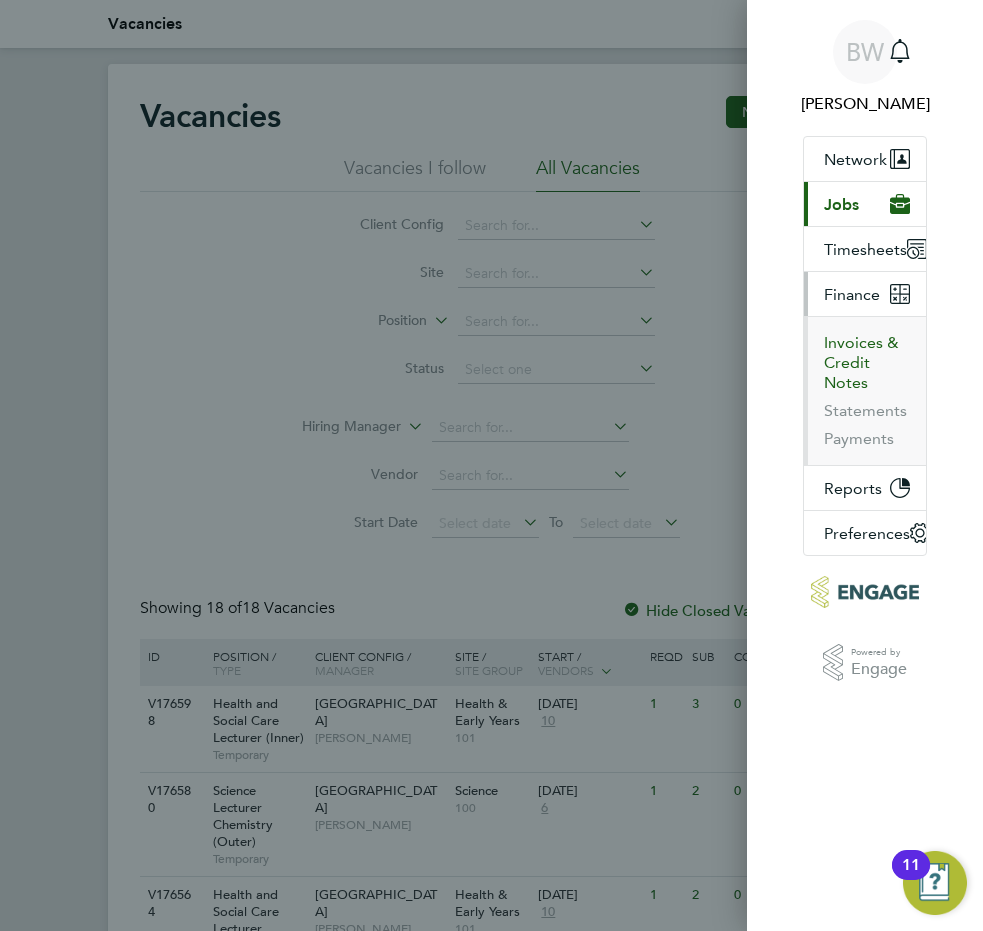 click on "Invoices & Credit Notes" at bounding box center (867, 363) 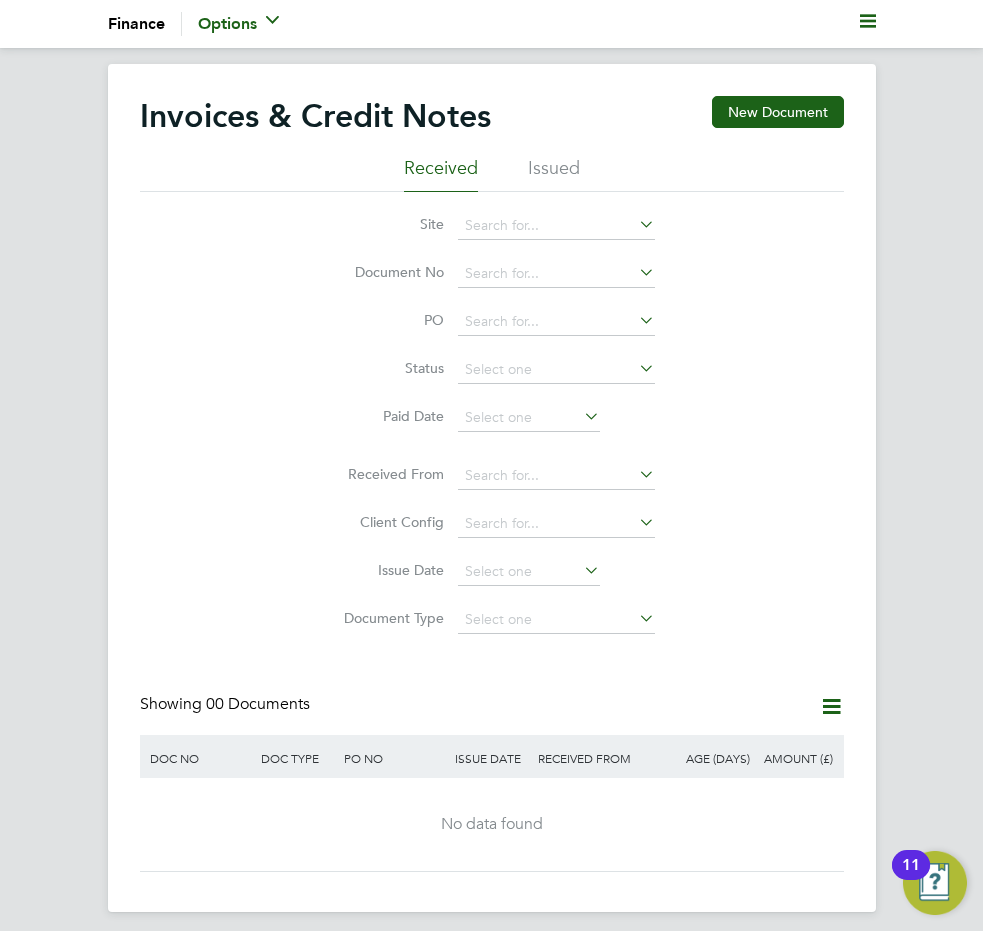 click on "Issued" 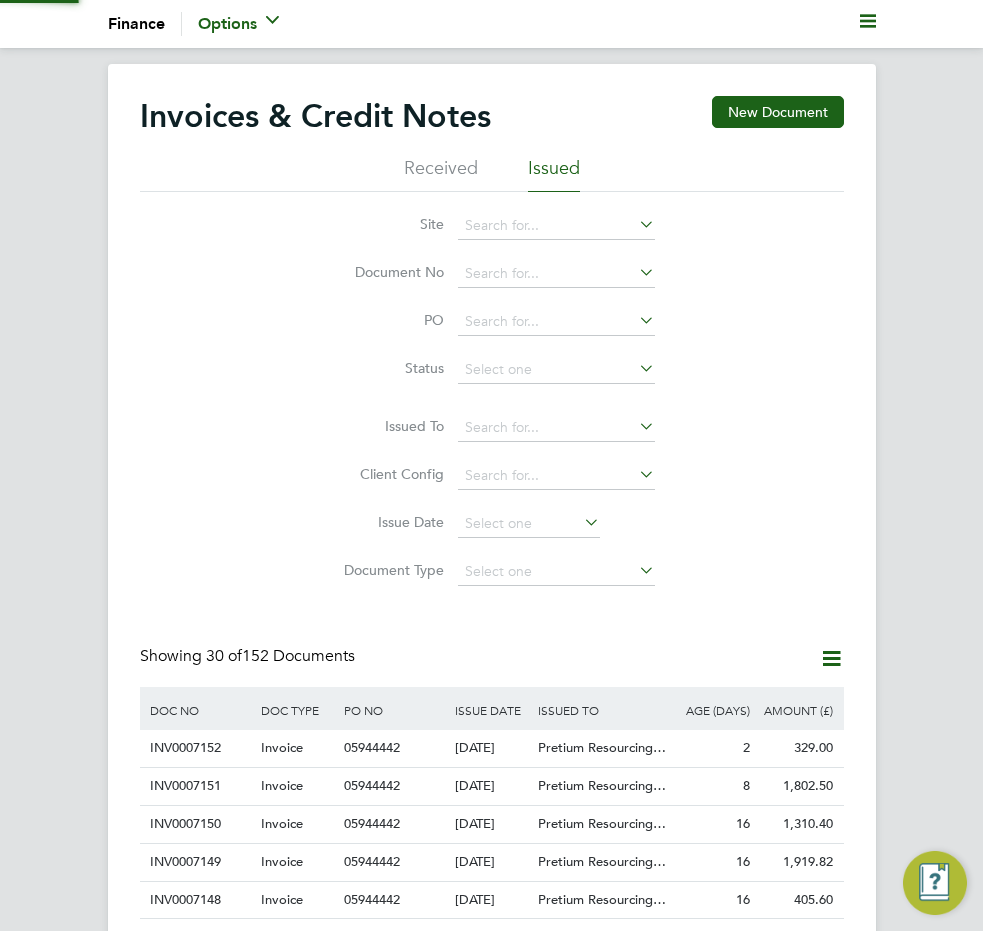 scroll, scrollTop: 10, scrollLeft: 10, axis: both 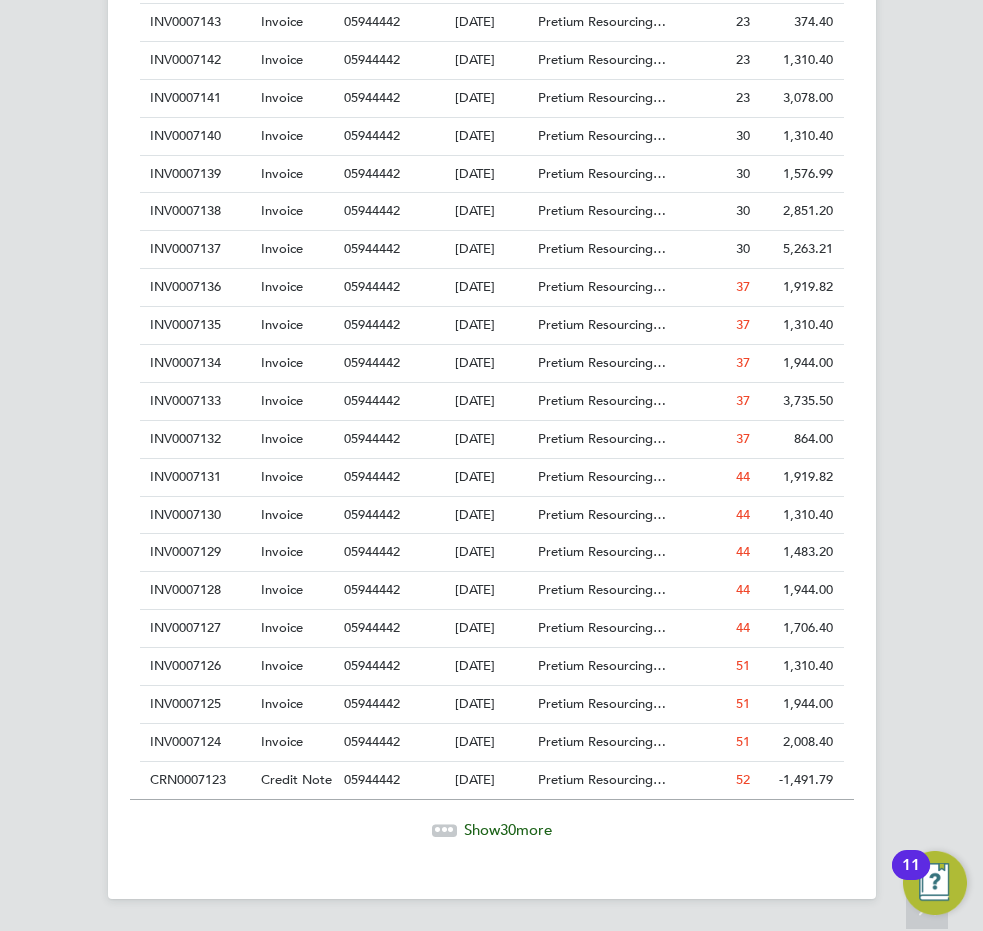 click on "Show  30  more" 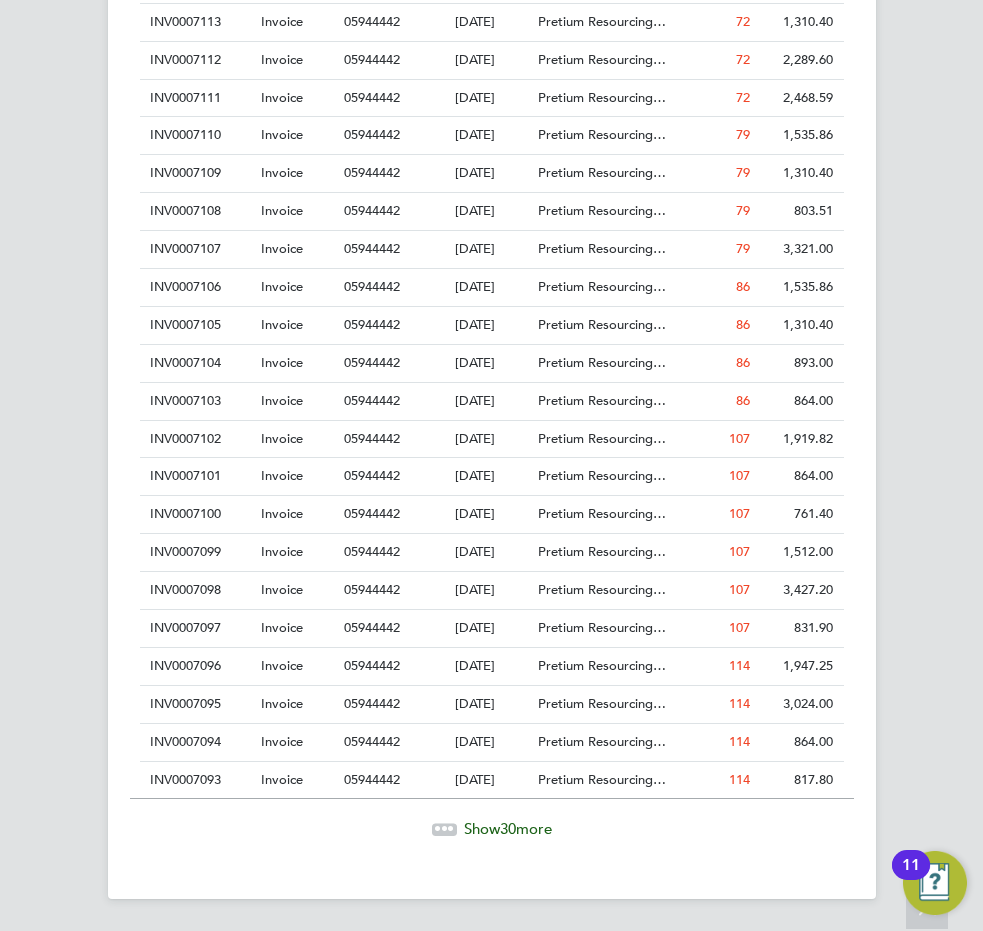 click on "Show  30  more" 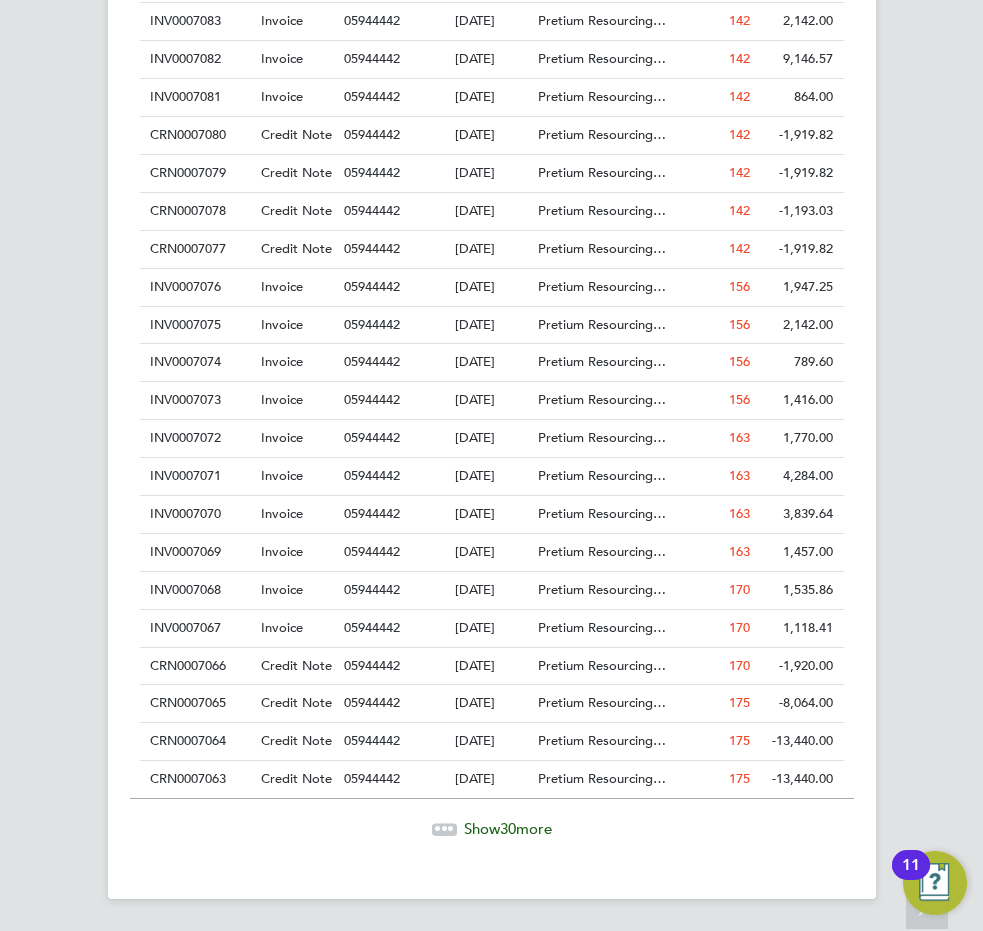 click on "Show  30  more" 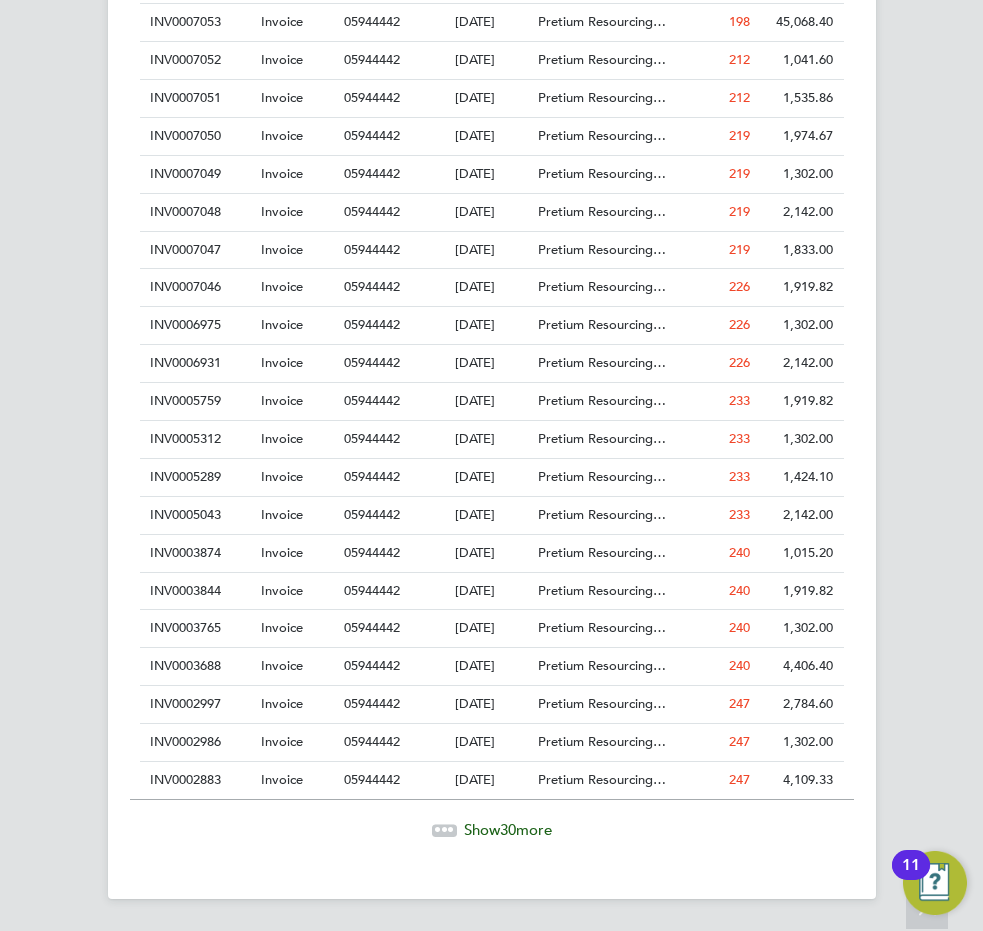 click on "30" 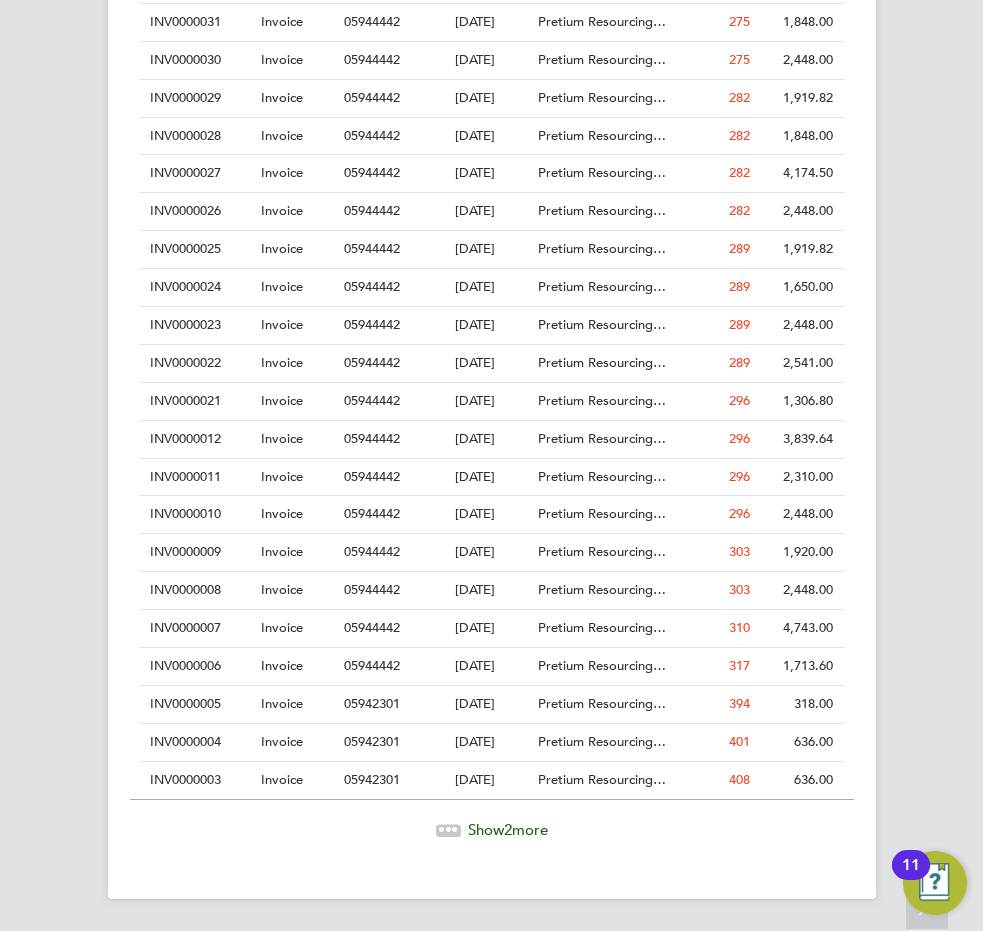 click on "Show  2  more" 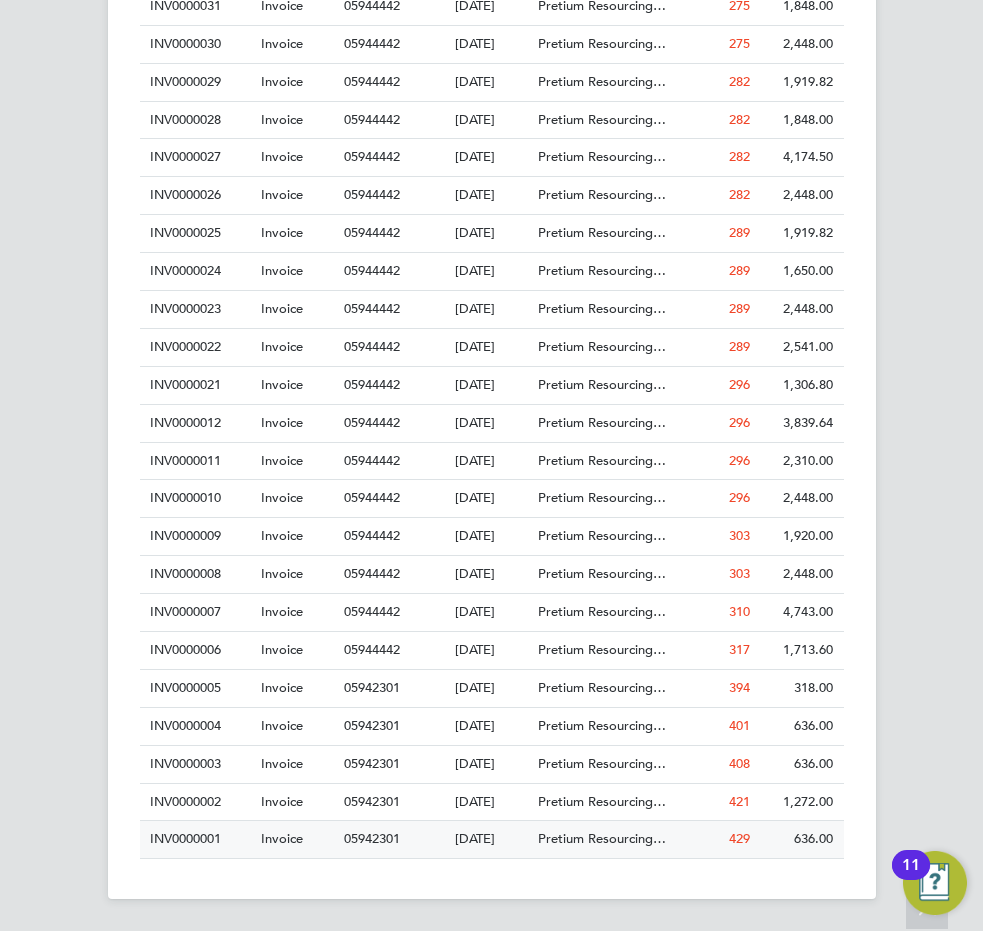 click on "[DATE]" 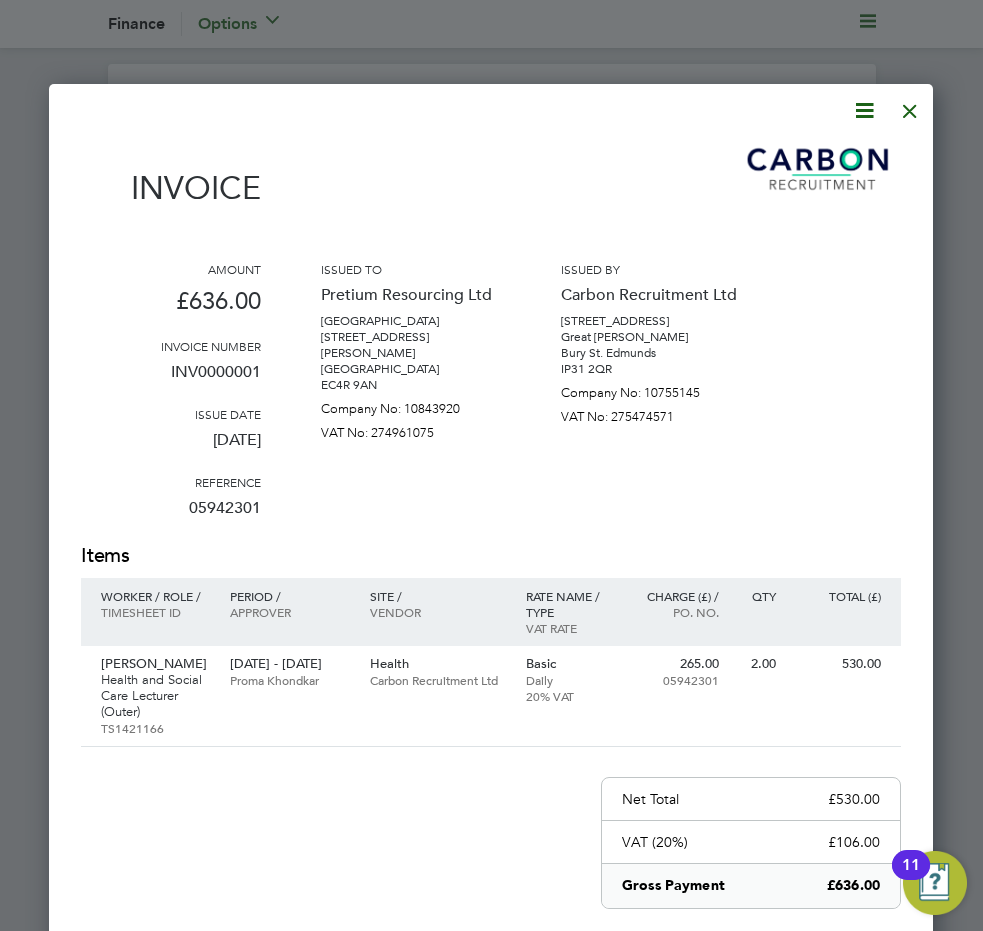 click at bounding box center (910, 106) 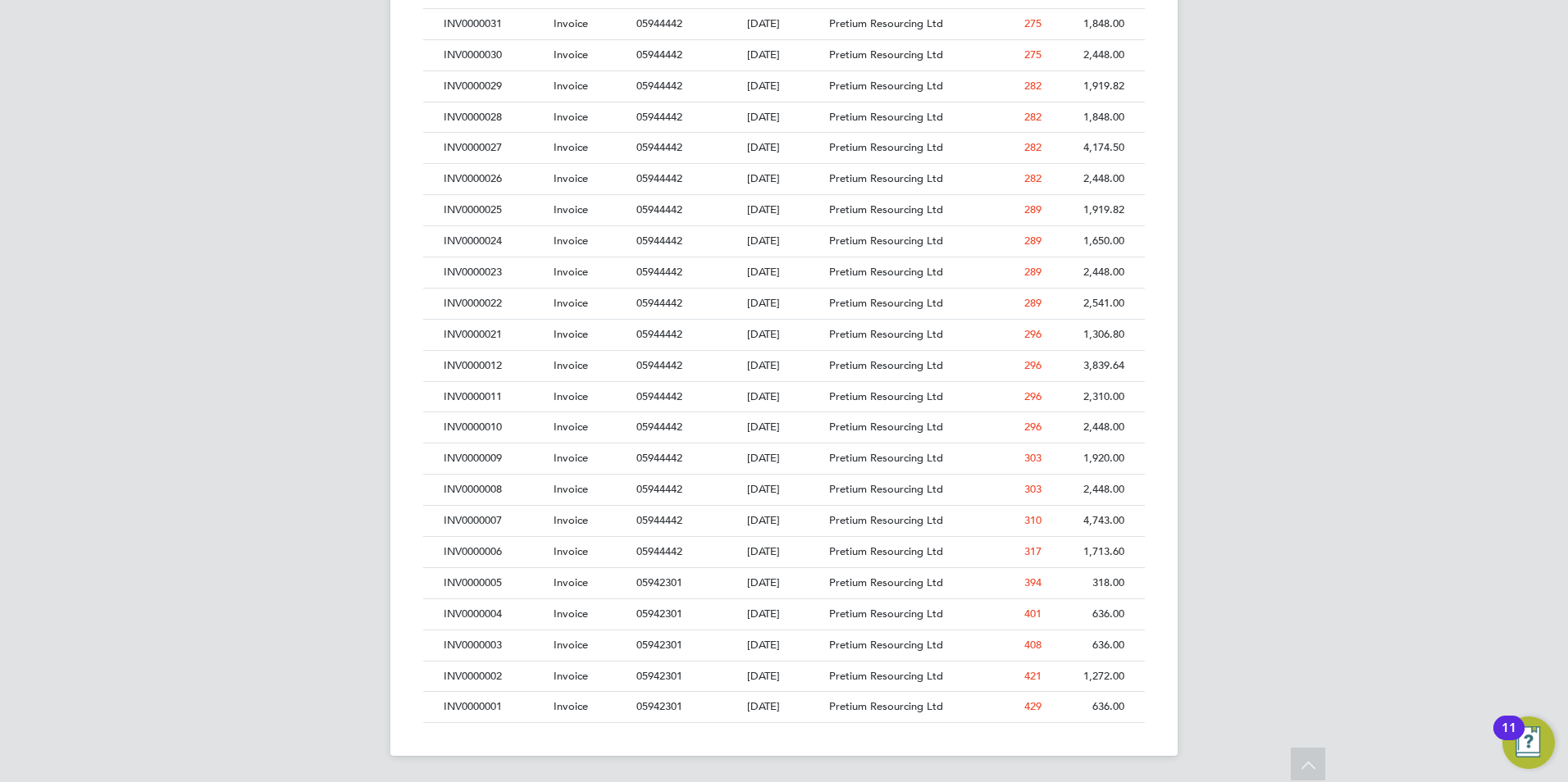 click on "Current page:   Finance   Options
Configuration
Configuration Configuration Invoices & Credit Notes New Document Received Issued Site   Document No   PO   Status   Paid Date   Issued To   Received From   Client Config   Issue Date   Document Type   Showing   152 of  152 Documents DOC NO DOC TYPE PO NO ISSUE DATE ISSUED TO RECEIVED FROM AGE (DAYS) AMOUNT (£) INV0007152   Invoice 05944442   [DATE] Pretium Resourcing Ltd Carbon Recruitment Ltd 2 329.00  INV0007151   Invoice 05944442   [DATE] Pretium Resourcing Ltd Carbon Recruitment Ltd 8 1,802.50  INV0007150   Invoice 05944442   [DATE] Pretium Resourcing Ltd Carbon Recruitment Ltd 16 1,310.40  INV0007149   Invoice 05944442   [DATE] Pretium Resourcing Ltd Carbon Recruitment Ltd 16 1,919.82  INV0007148   Invoice 05944442   [DATE] Pretium Resourcing Ltd Carbon Recruitment Ltd 16 405.60  INV0007147   Invoice 05944442   [DATE] Pretium Resourcing Ltd Carbon Recruitment Ltd 16 783.00  CRN0007146 Credit Note     20" at bounding box center [784, -1821] 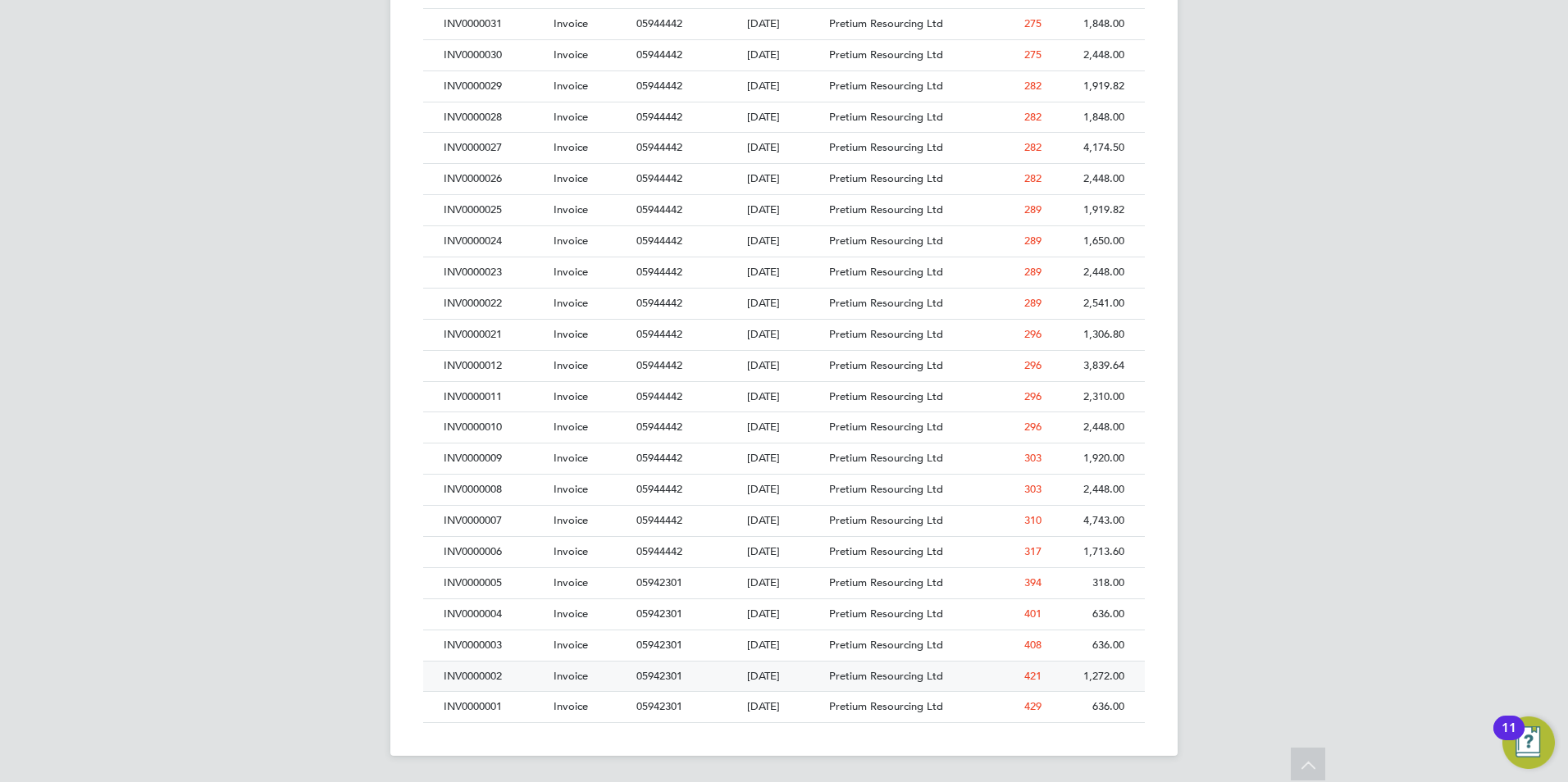 click on "[DATE]" 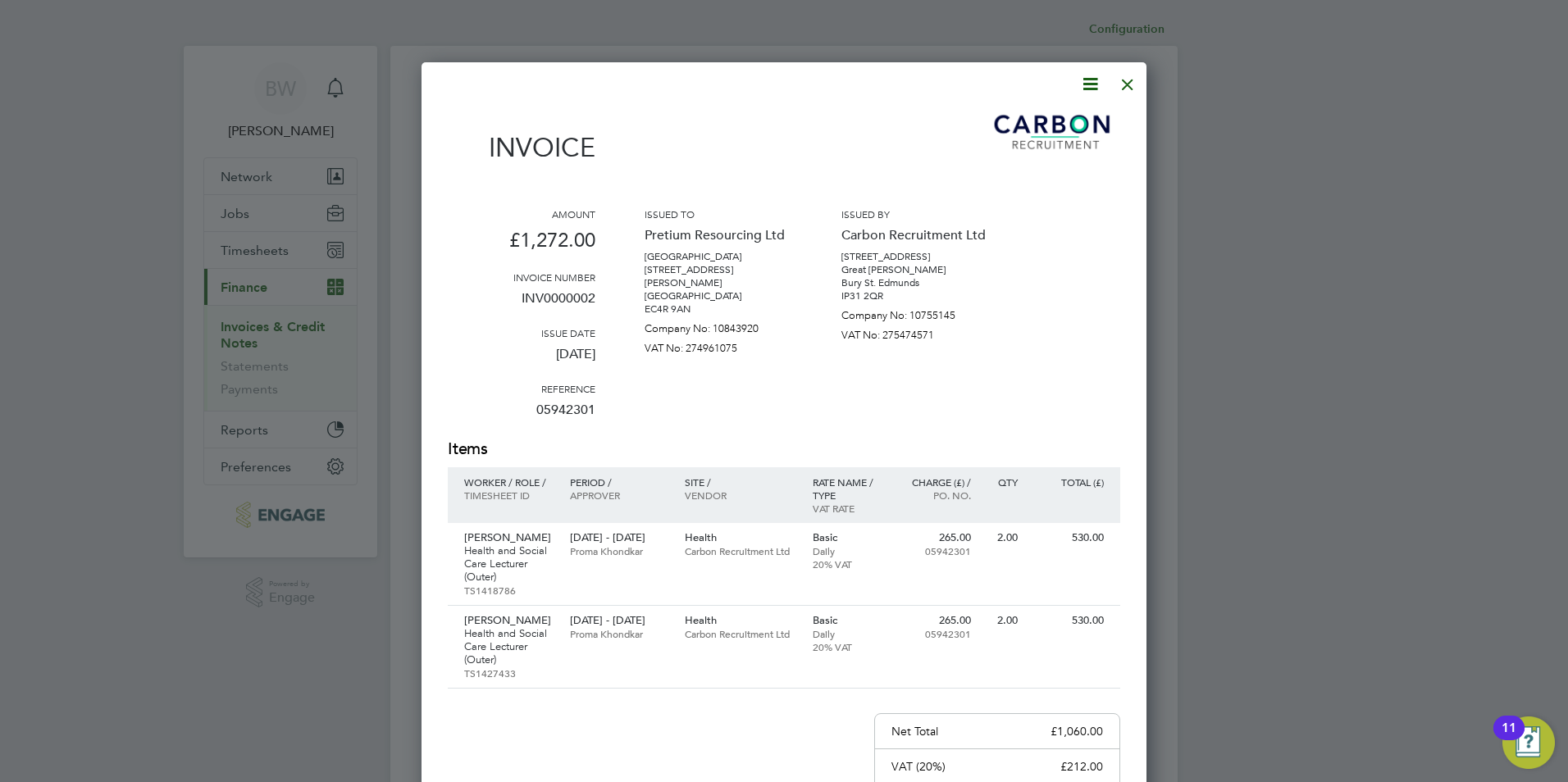 click 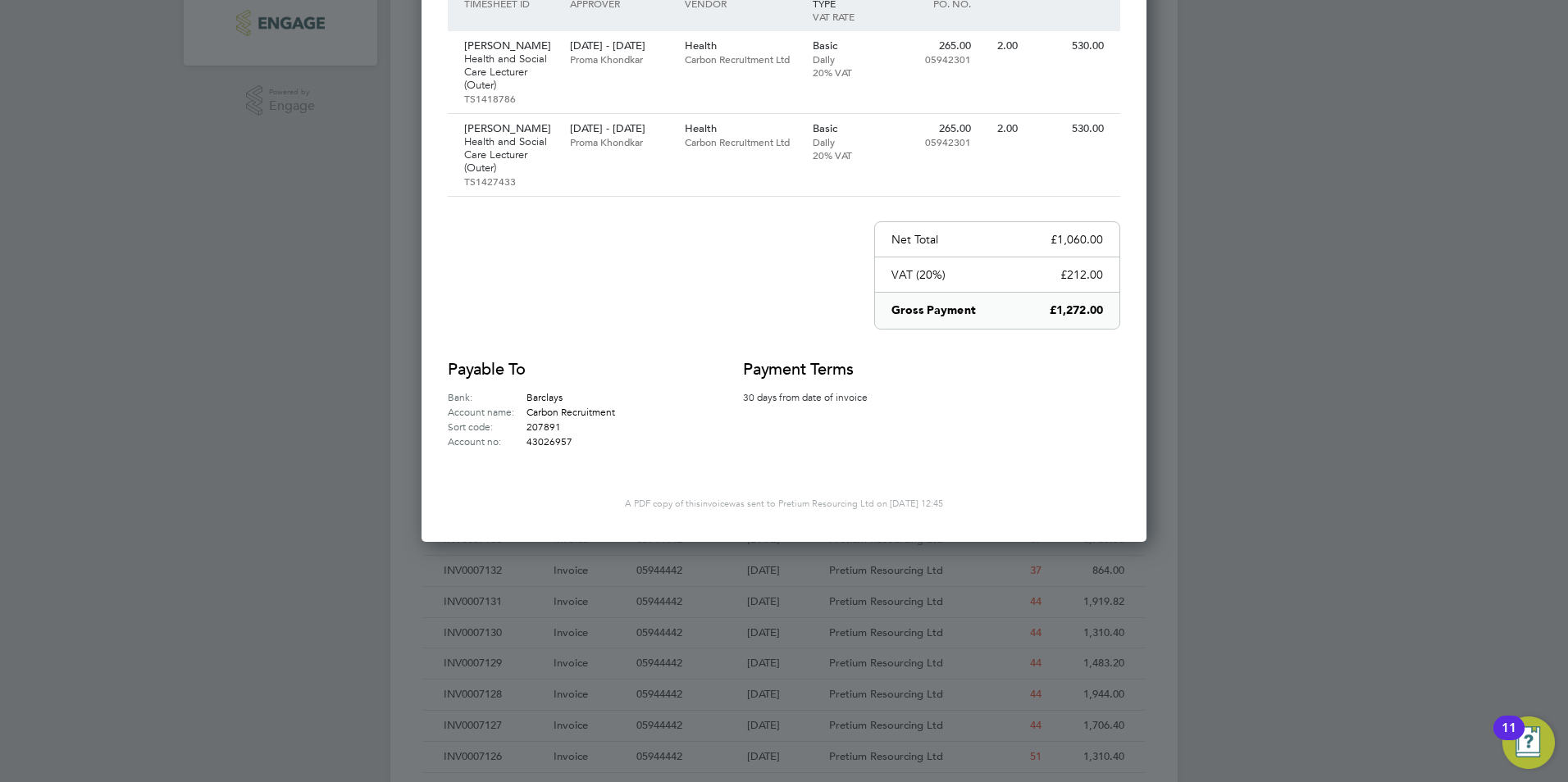 click 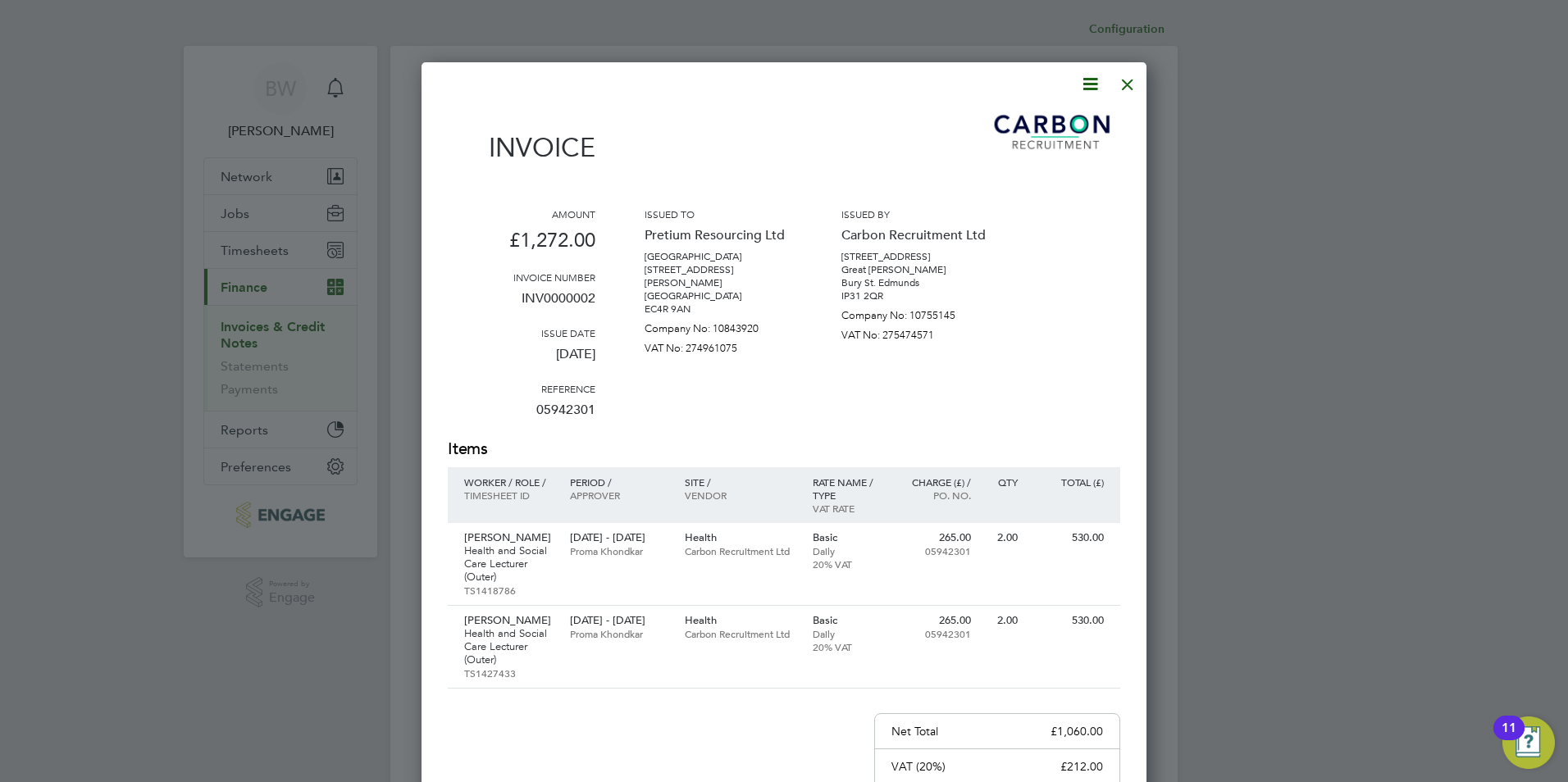 click at bounding box center [1090, 84] 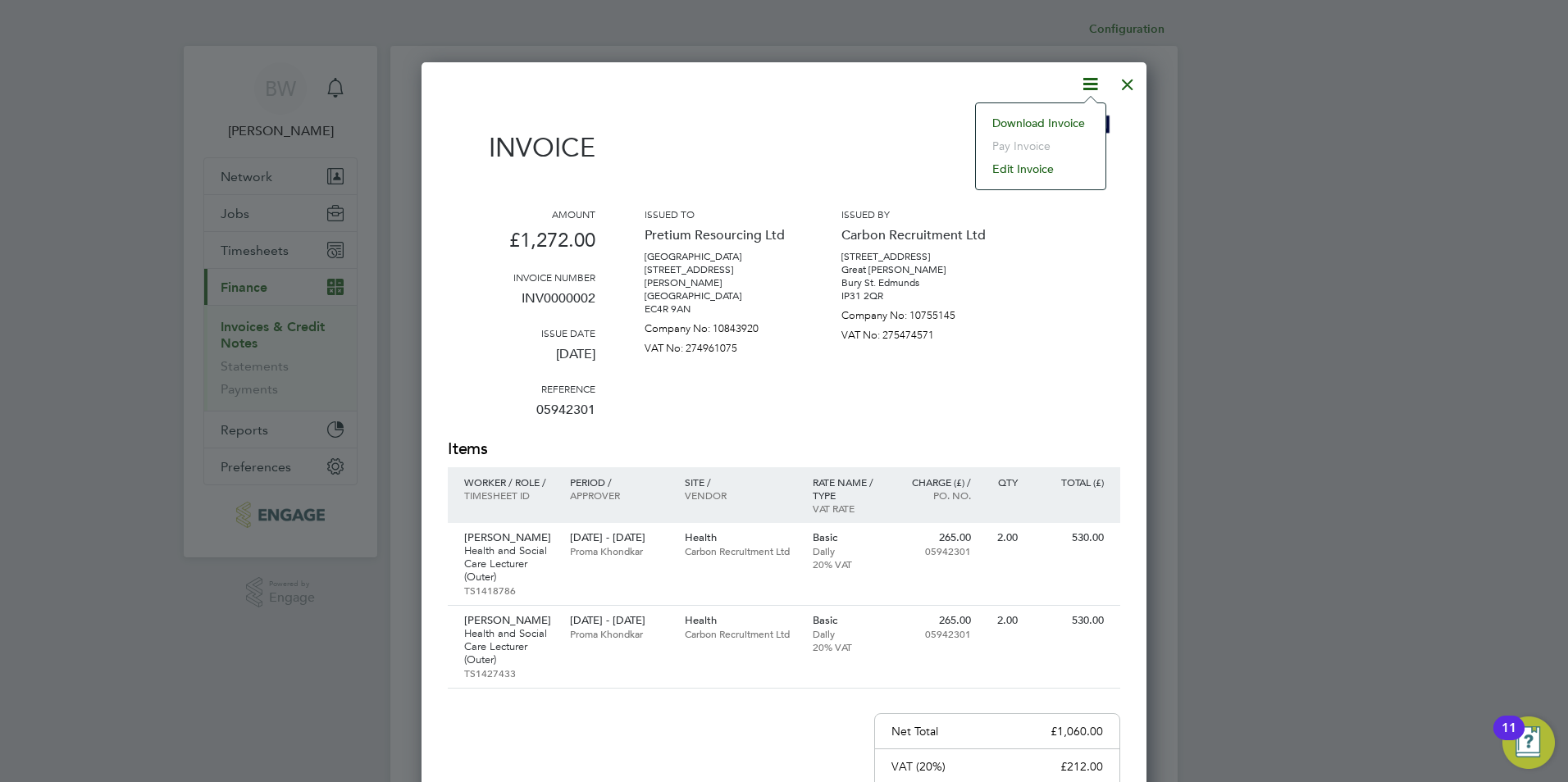click at bounding box center (1128, 80) 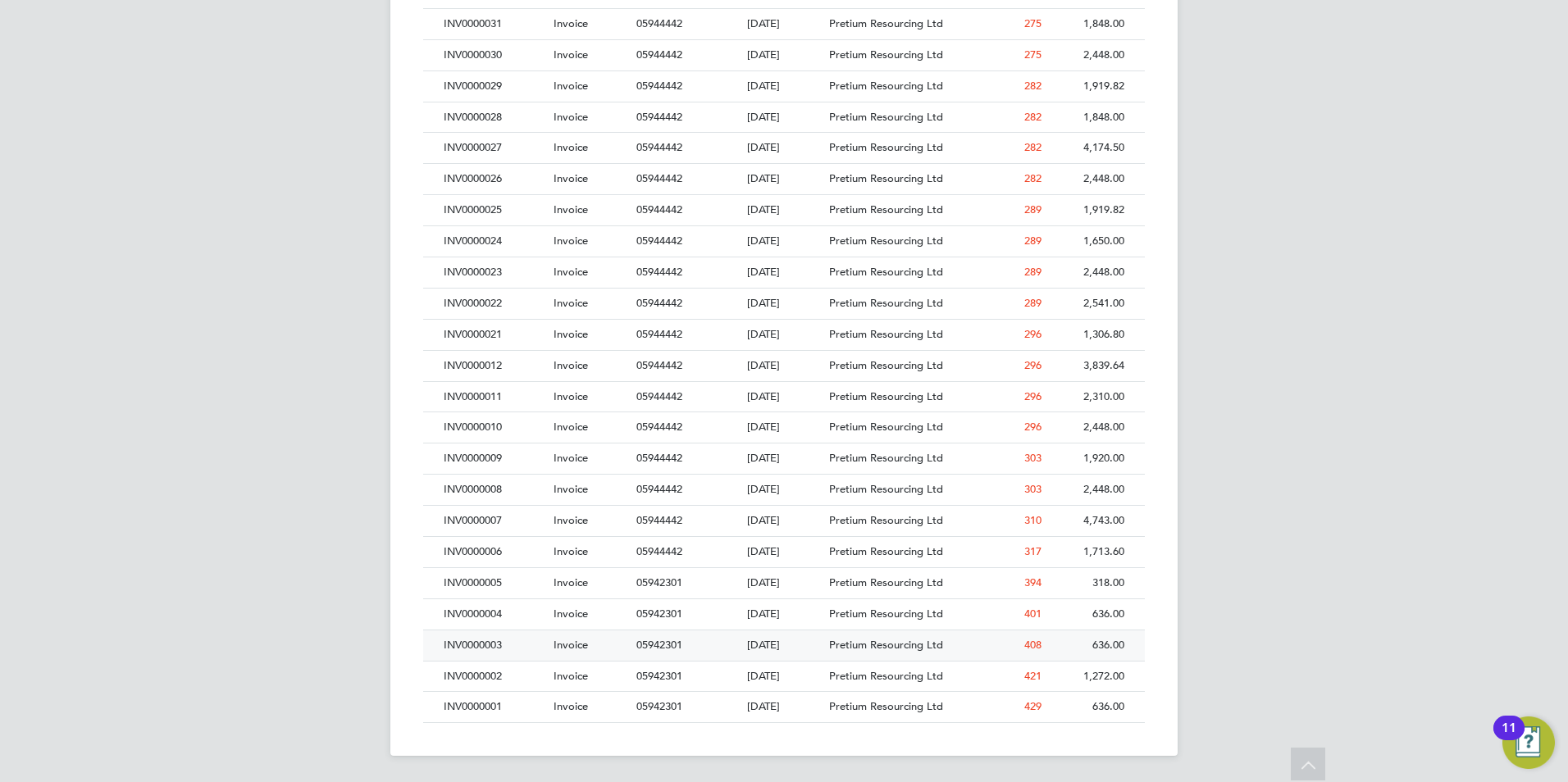click on "05942301" 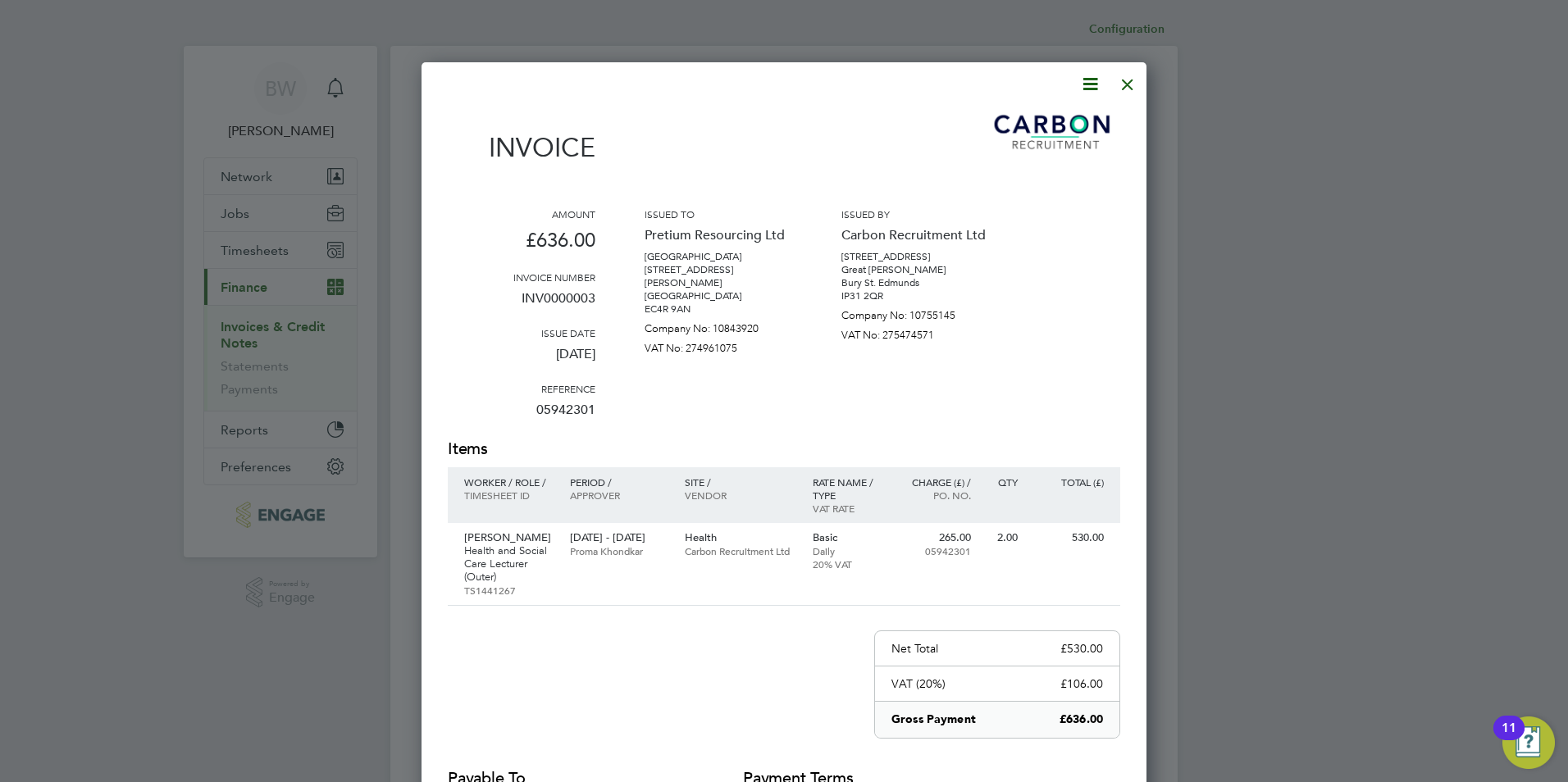 click at bounding box center (1128, 80) 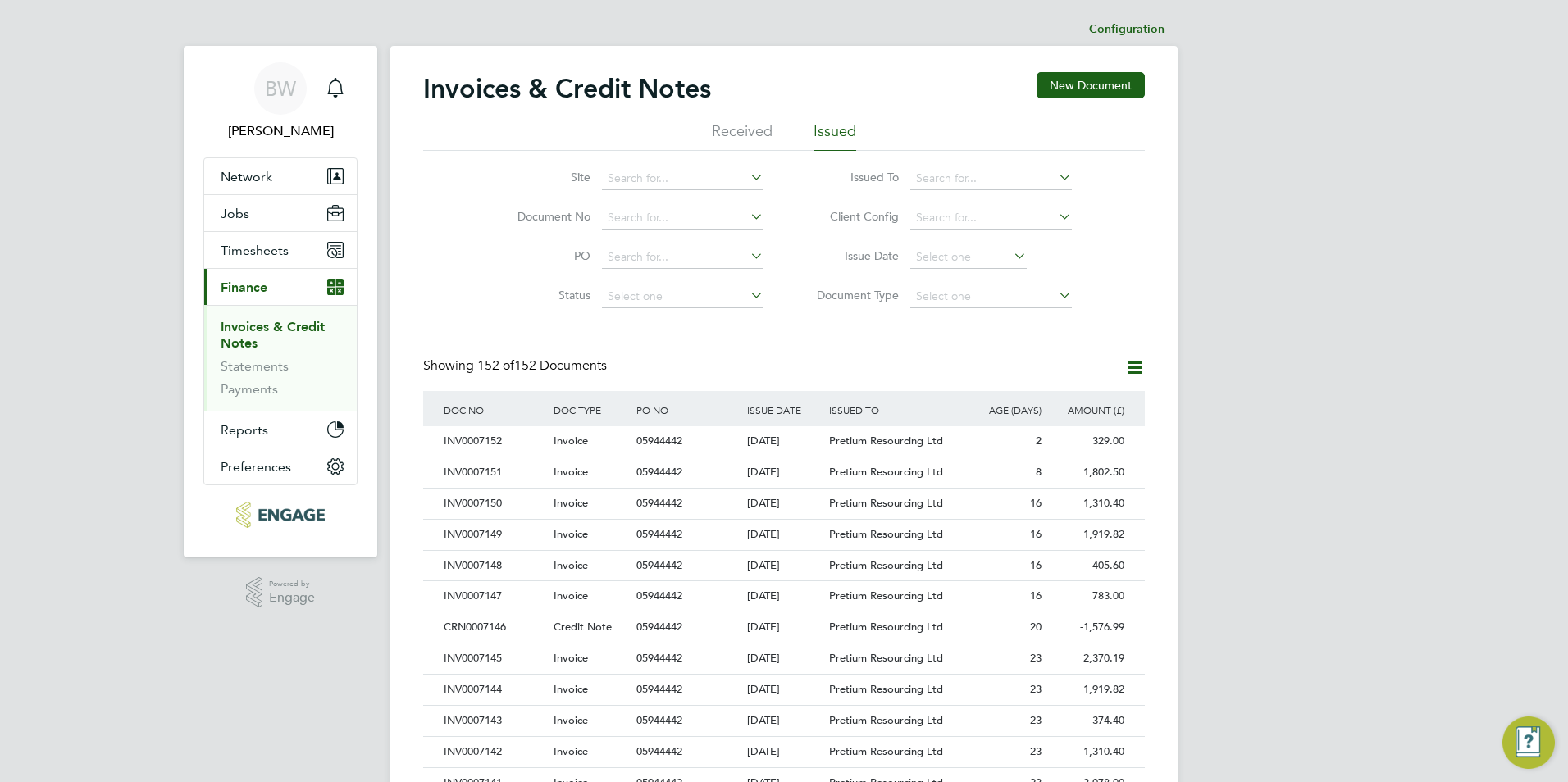 click on "BW   [PERSON_NAME]   Notifications
Applications:   Network
Businesses   Sites   Workers   Contacts   Jobs
Positions   Vacancies   Placements   Timesheets
Timesheets   Expenses   Current page:   Finance
Invoices & Credit Notes   Statements   Payments   Reports
CIS Reports   Report Downloads   Preferences
My Business   Doc. Requirements   Notifications   VMS Configurations   Activity Logs
.st0{fill:#C0C1C2;}
Powered by Engage Configuration Configuration Invoices & Credit Notes New Document Received Issued Site   Document No   PO   Status   Paid Date   Issued To   Received From   Client Config   Issue Date   Document Type   Showing   152 of  152 Documents DOC NO DOC TYPE PO NO ISSUE DATE ISSUED TO RECEIVED FROM AGE (DAYS) AMOUNT (£)     2" at bounding box center (784, 2603) 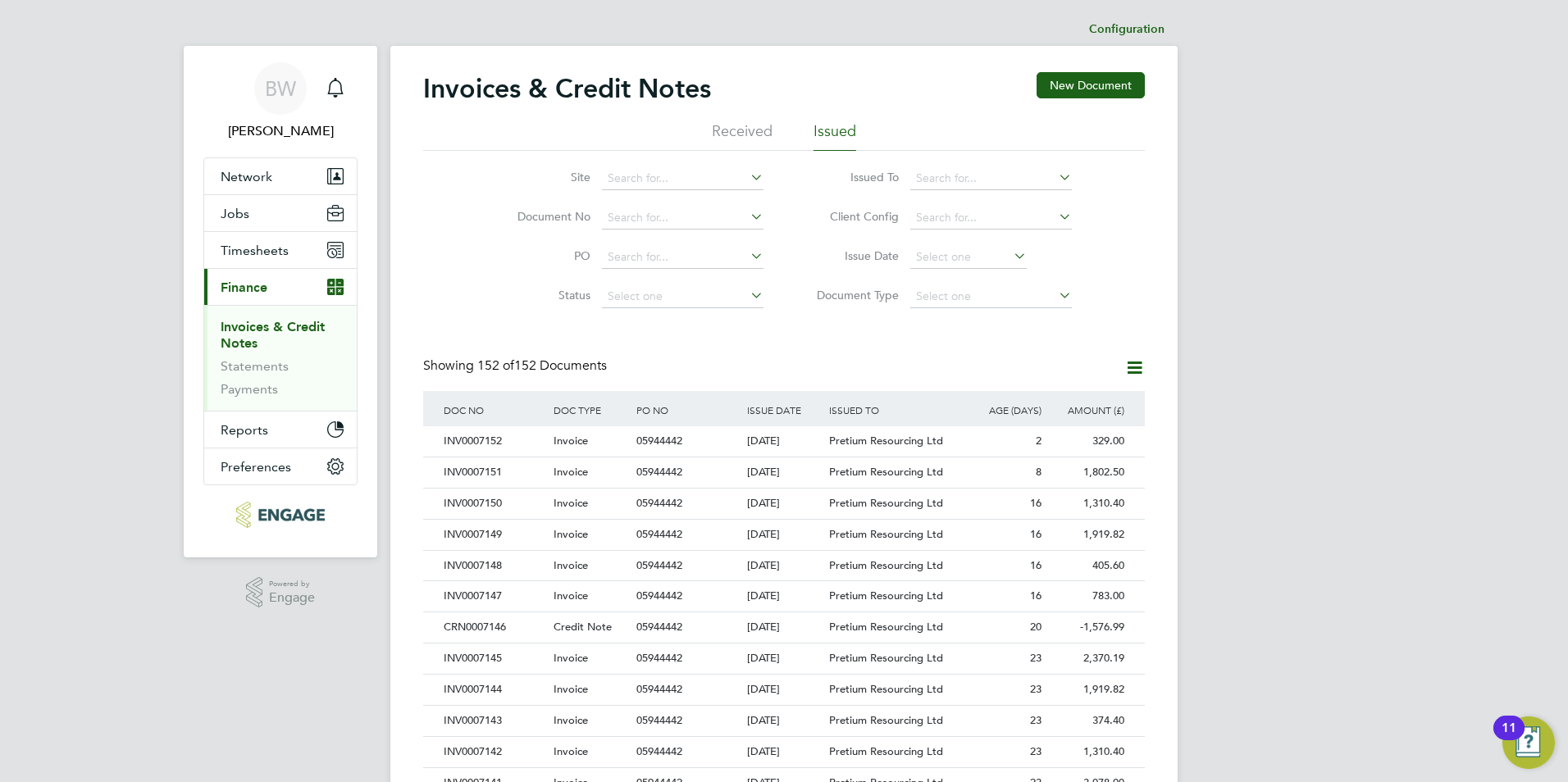 click 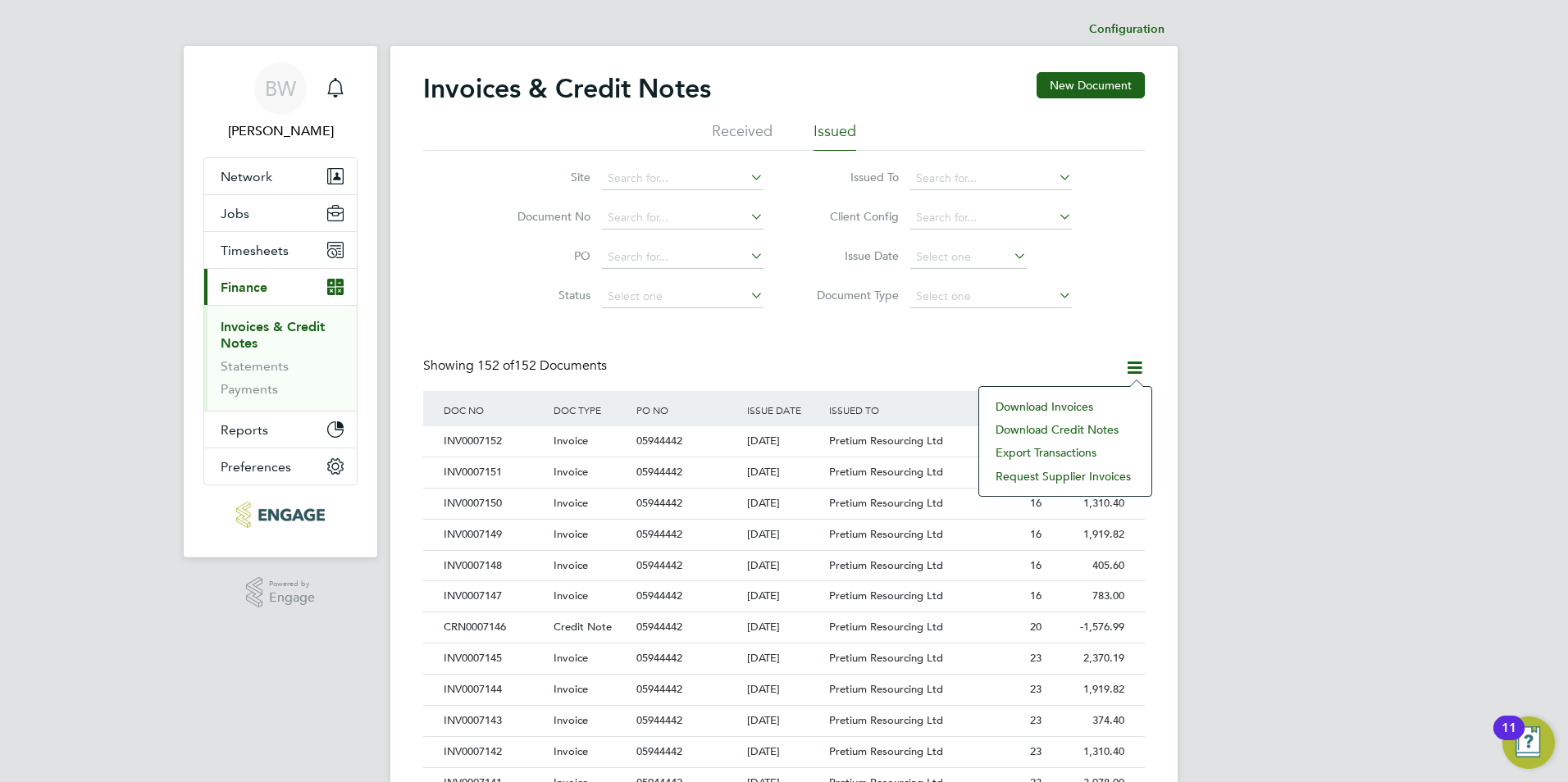 click on "Invoices & Credit Notes New Document Received Issued Site   Document No   PO   Status   Paid Date   Issued To   Received From   Client Config   Issue Date   Document Type   Showing   152 of  152 Documents DOC NO DOC TYPE PO NO ISSUE DATE ISSUED TO RECEIVED FROM AGE (DAYS) AMOUNT (£) INV0007152   Invoice 05944442   [DATE] Pretium Resourcing Ltd Carbon Recruitment Ltd 2 329.00  INV0007151   Invoice 05944442   [DATE] Pretium Resourcing Ltd Carbon Recruitment Ltd 8 1,802.50  INV0007150   Invoice 05944442   [DATE] Pretium Resourcing Ltd Carbon Recruitment Ltd 16 1,310.40  INV0007149   Invoice 05944442   [DATE] Pretium Resourcing Ltd Carbon Recruitment Ltd 16 1,919.82  INV0007148   Invoice 05944442   [DATE] Pretium Resourcing Ltd Carbon Recruitment Ltd 16 405.60  INV0007147   Invoice 05944442   [DATE] Pretium Resourcing Ltd Carbon Recruitment Ltd 16 783.00  CRN0007146 Credit Note   05944442   [DATE] Pretium Resourcing Ltd Carbon Recruitment Ltd 20 -1,576.99  INV0007145   Invoice" 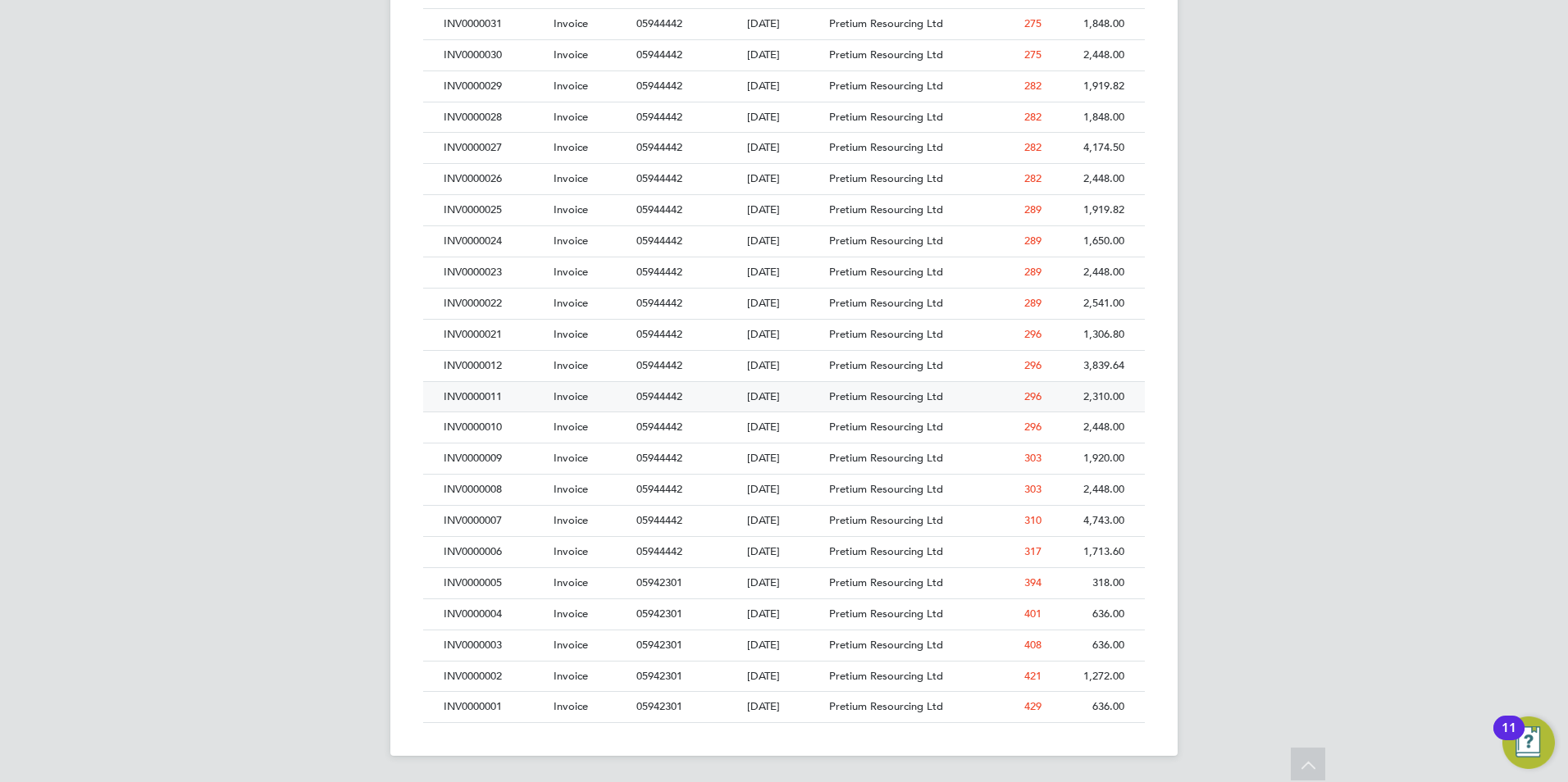 click on "[DATE]" 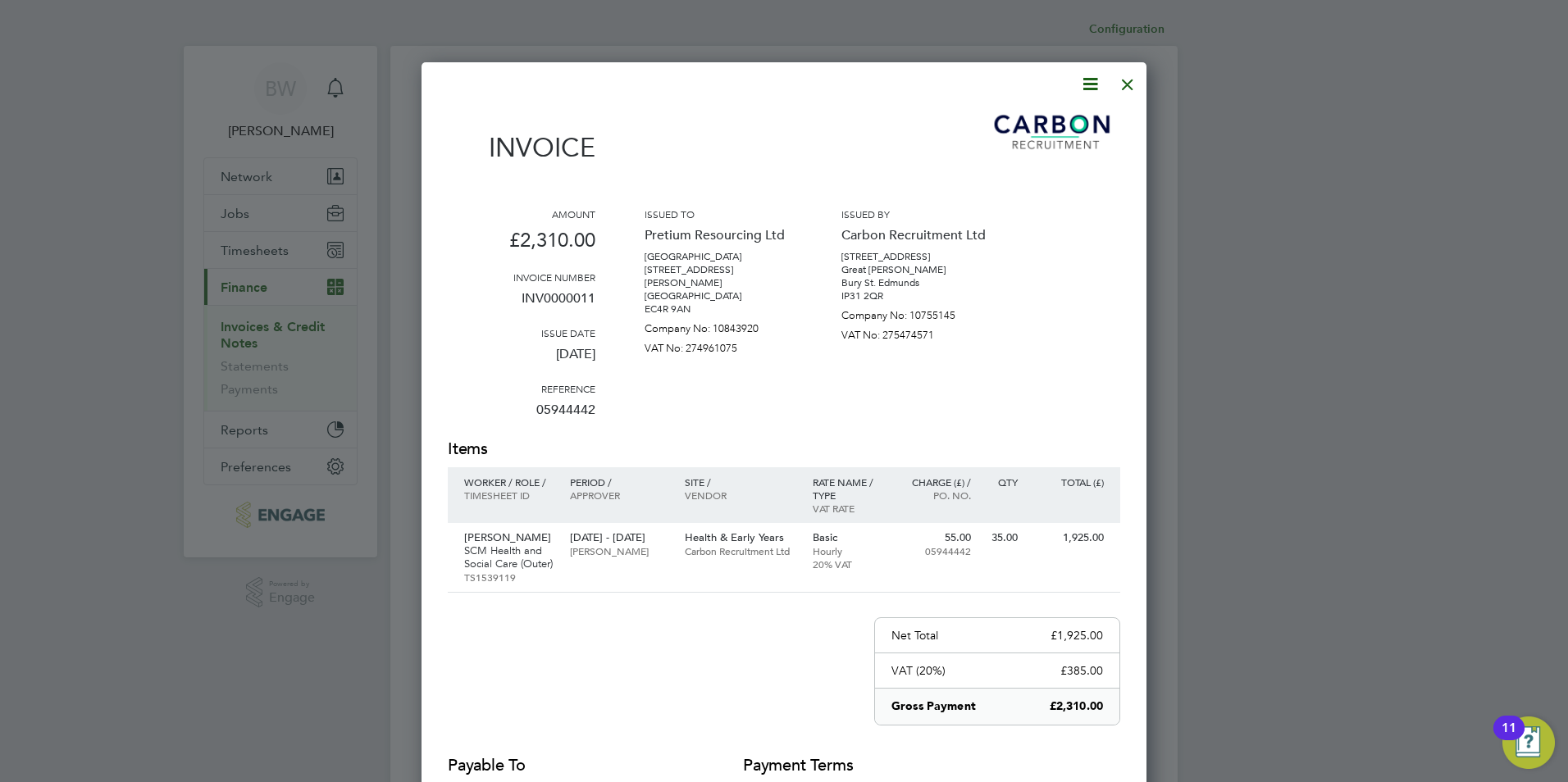 click at bounding box center [1090, 84] 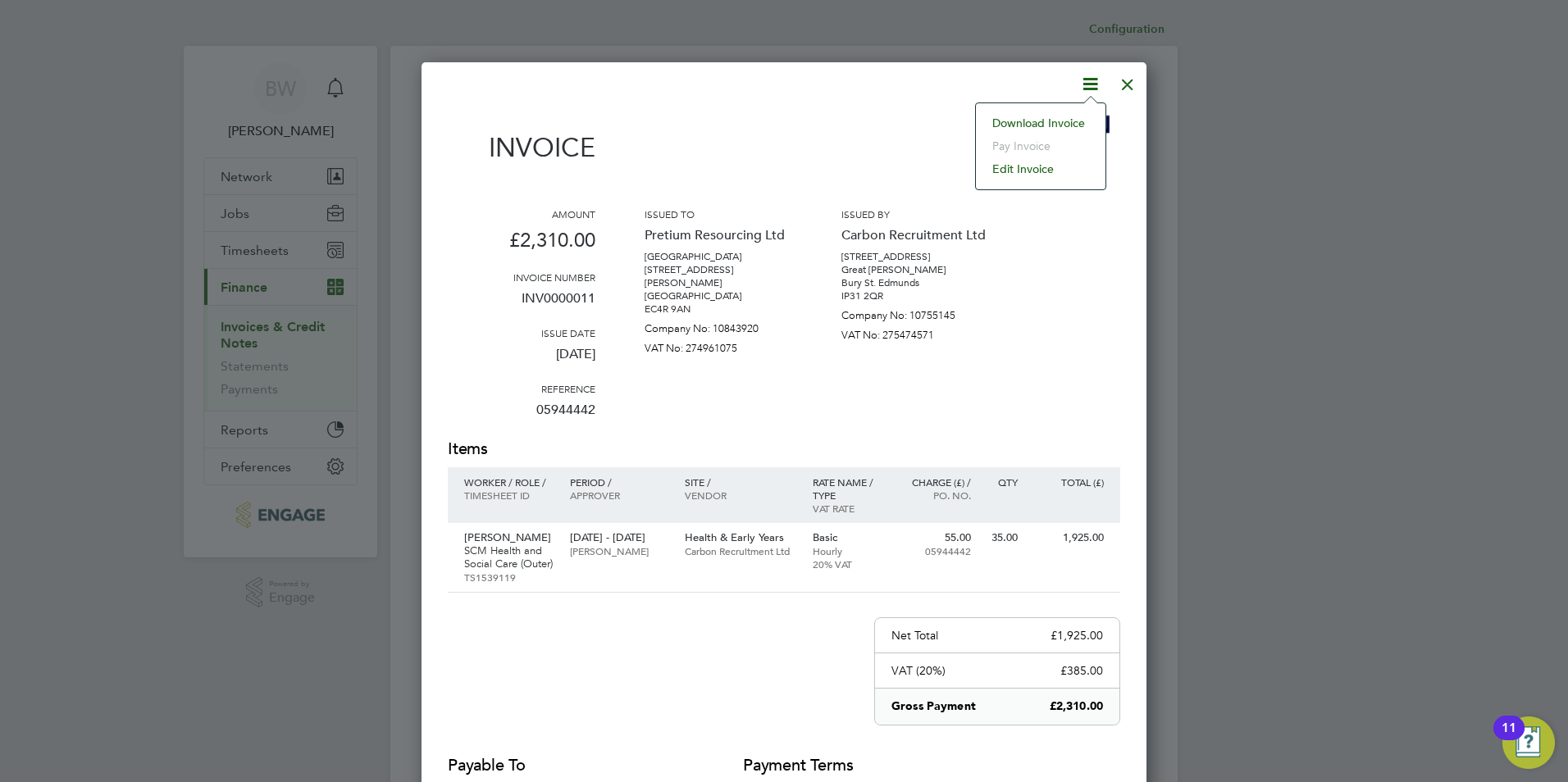 click at bounding box center [1128, 80] 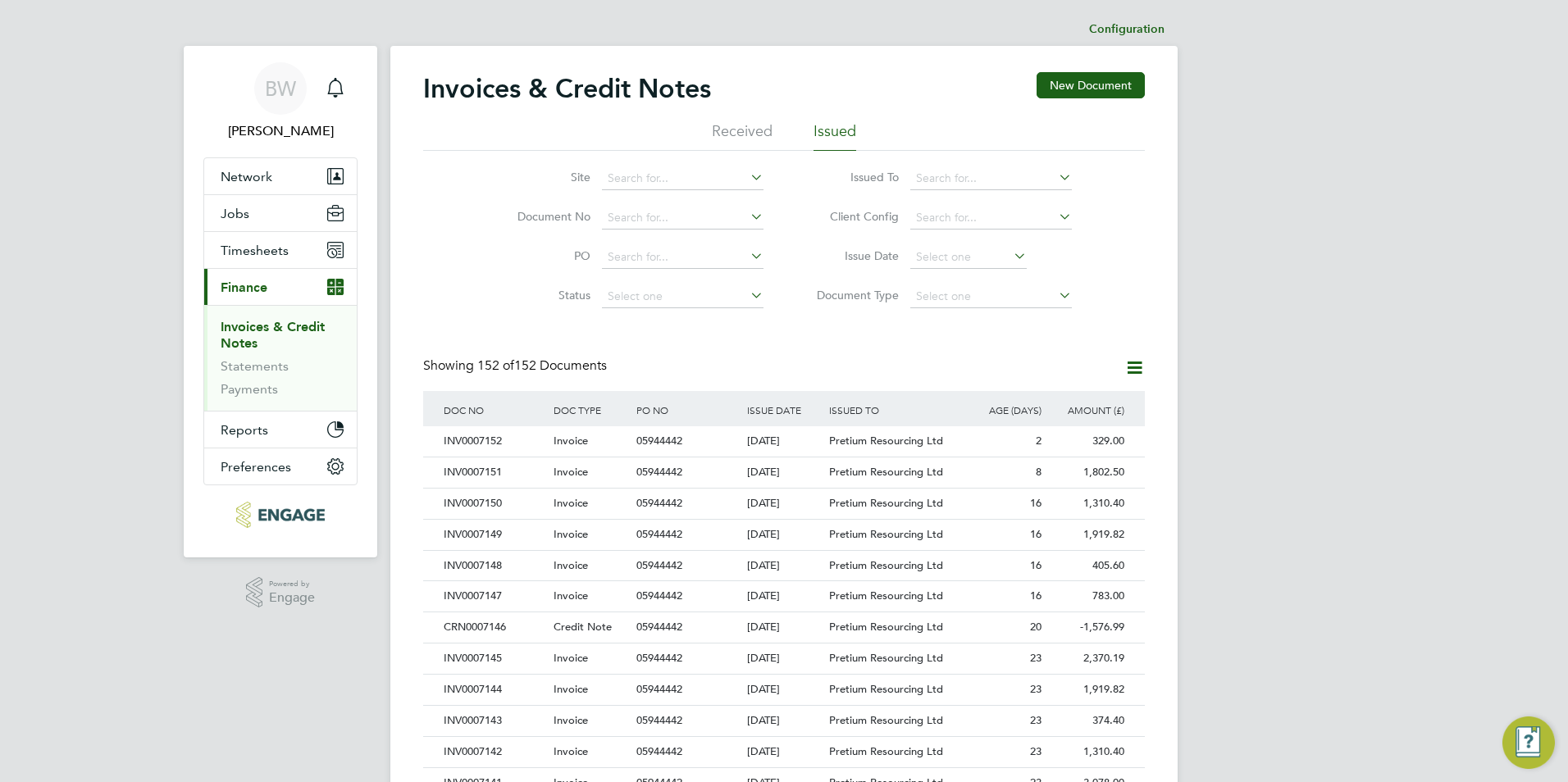 click on "BW   [PERSON_NAME]   Notifications
Applications:   Network
Businesses   Sites   Workers   Contacts   Jobs
Positions   Vacancies   Placements   Timesheets
Timesheets   Expenses   Current page:   Finance
Invoices & Credit Notes   Statements   Payments   Reports
CIS Reports   Report Downloads   Preferences
My Business   Doc. Requirements   Notifications   VMS Configurations   Activity Logs
.st0{fill:#C0C1C2;}
Powered by Engage Configuration Configuration Invoices & Credit Notes New Document Received Issued Site   Document No   PO   Status   Paid Date   Issued To   Received From   Client Config   Issue Date   Document Type   Showing   152 of  152 Documents DOC NO DOC TYPE PO NO ISSUE DATE ISSUED TO RECEIVED FROM AGE (DAYS) AMOUNT (£)     2" at bounding box center (784, 2603) 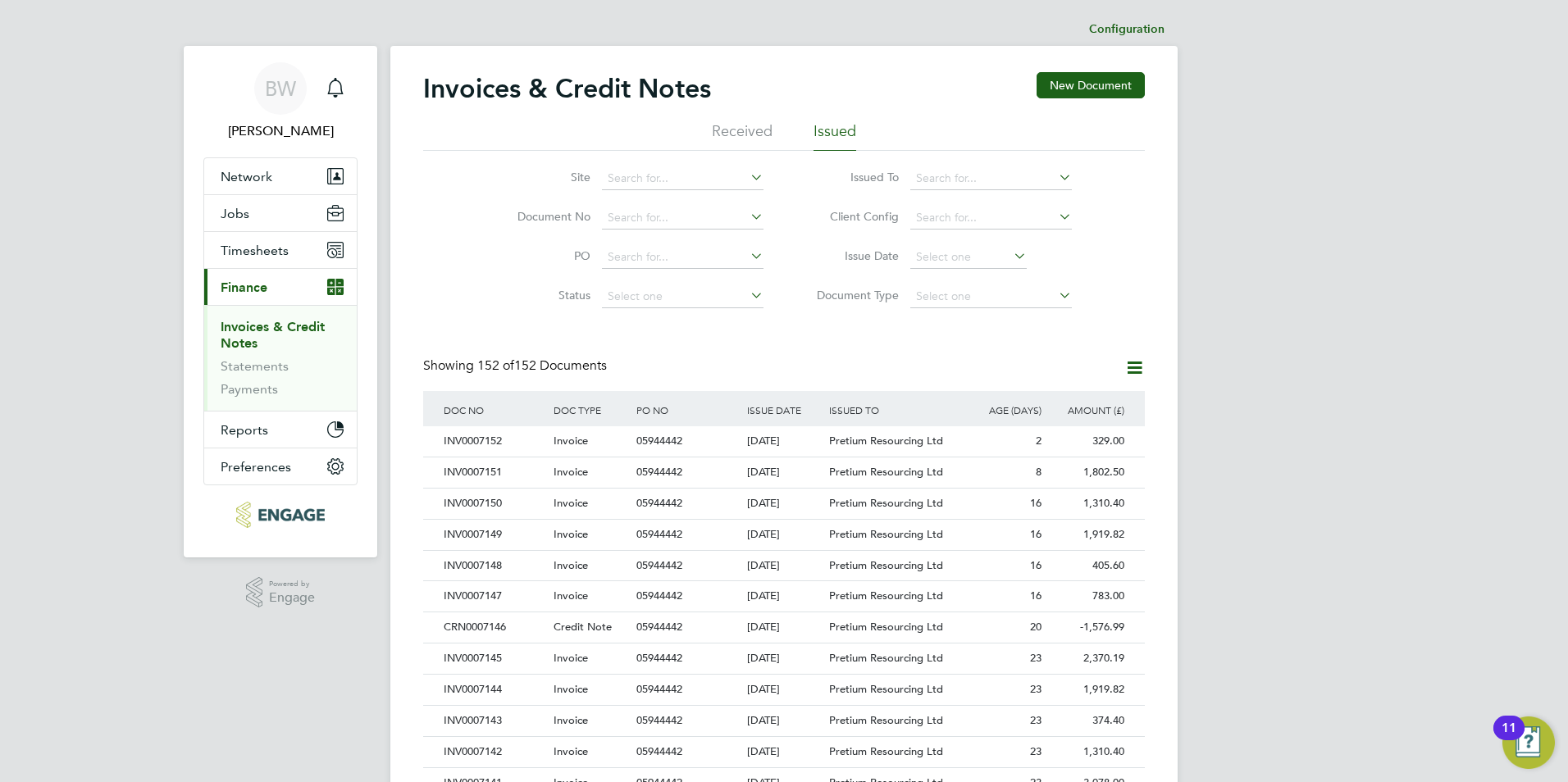 click on "Document Type" 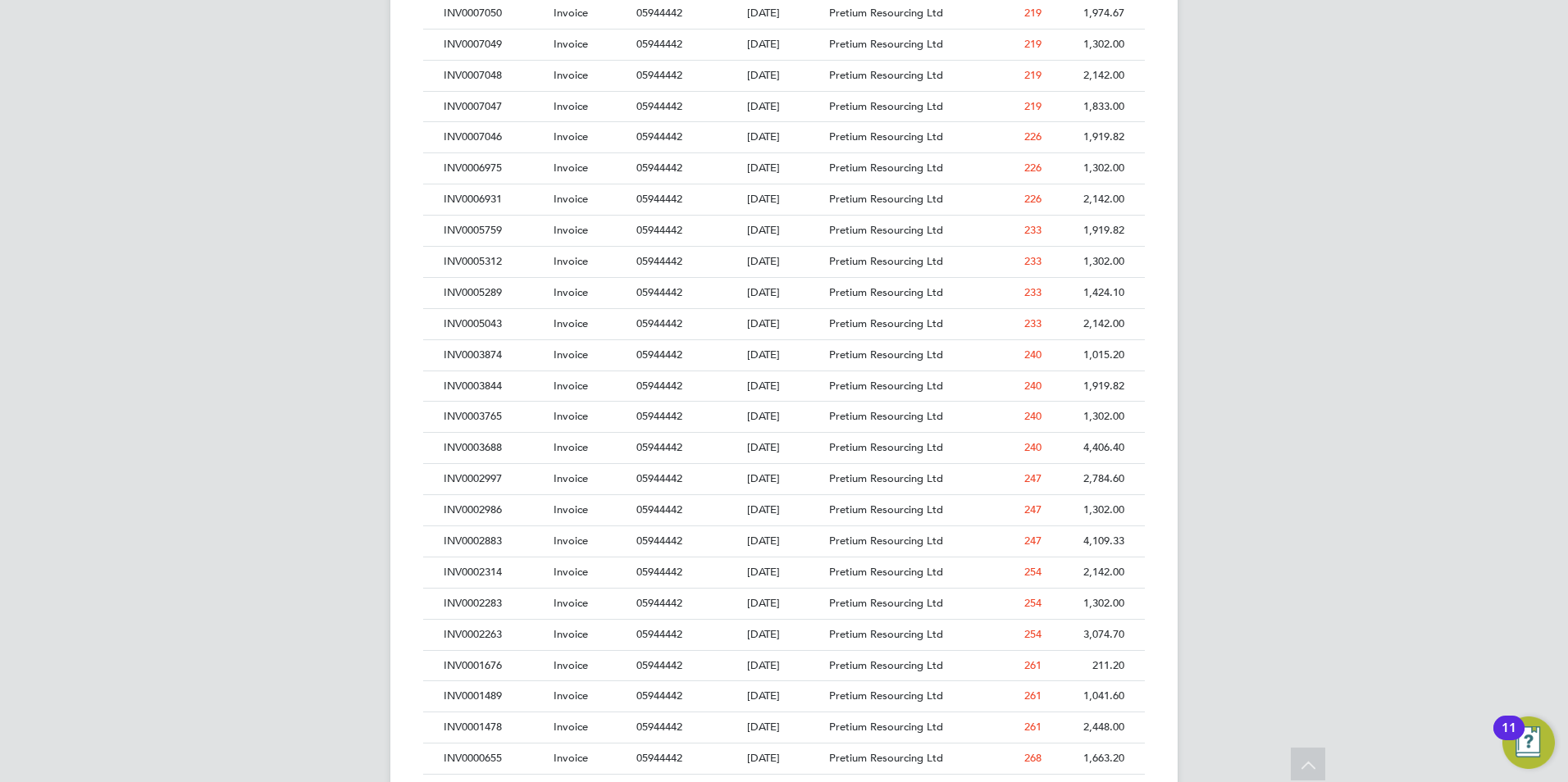 scroll, scrollTop: 3689, scrollLeft: 0, axis: vertical 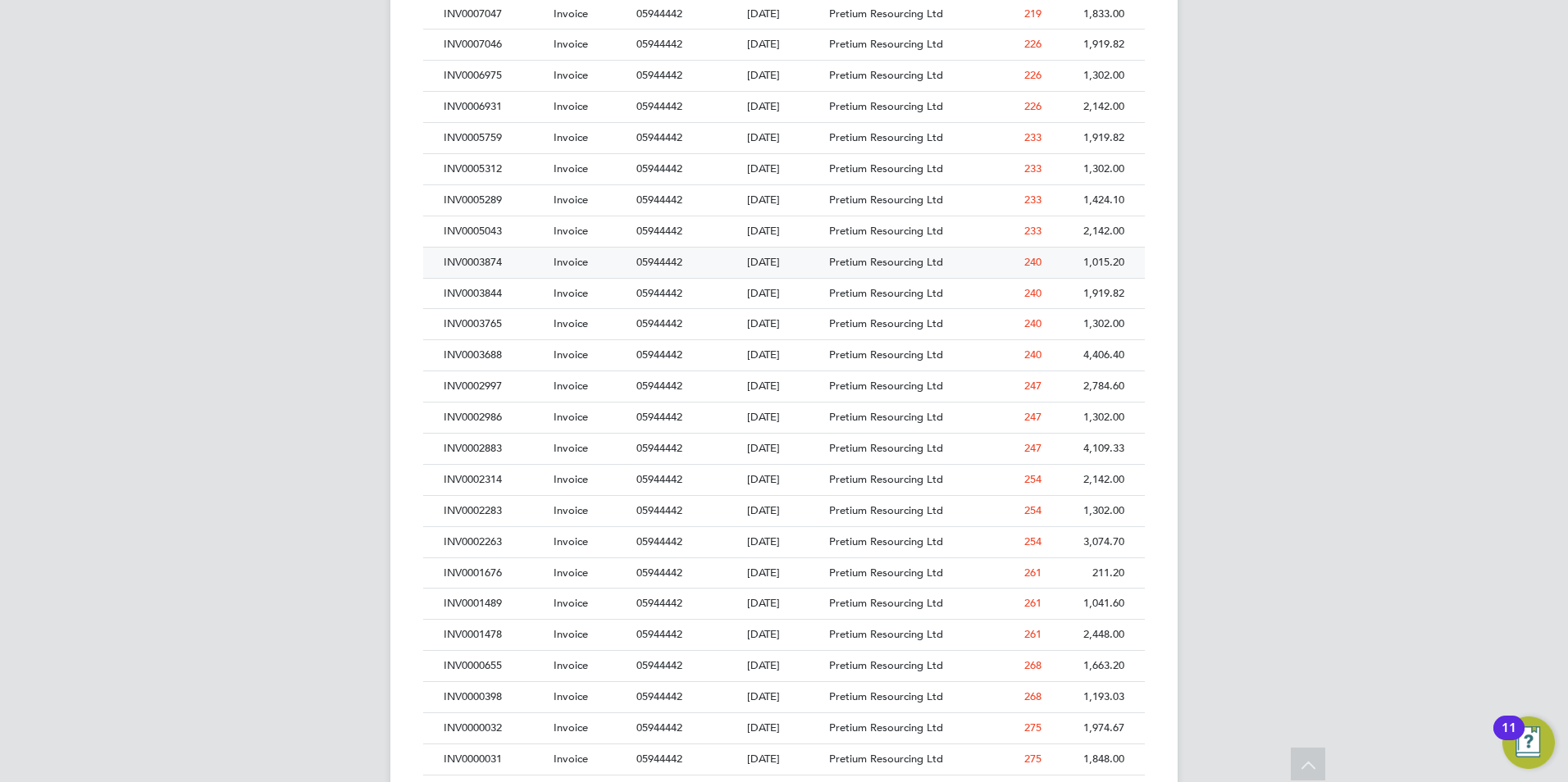 click on "240" 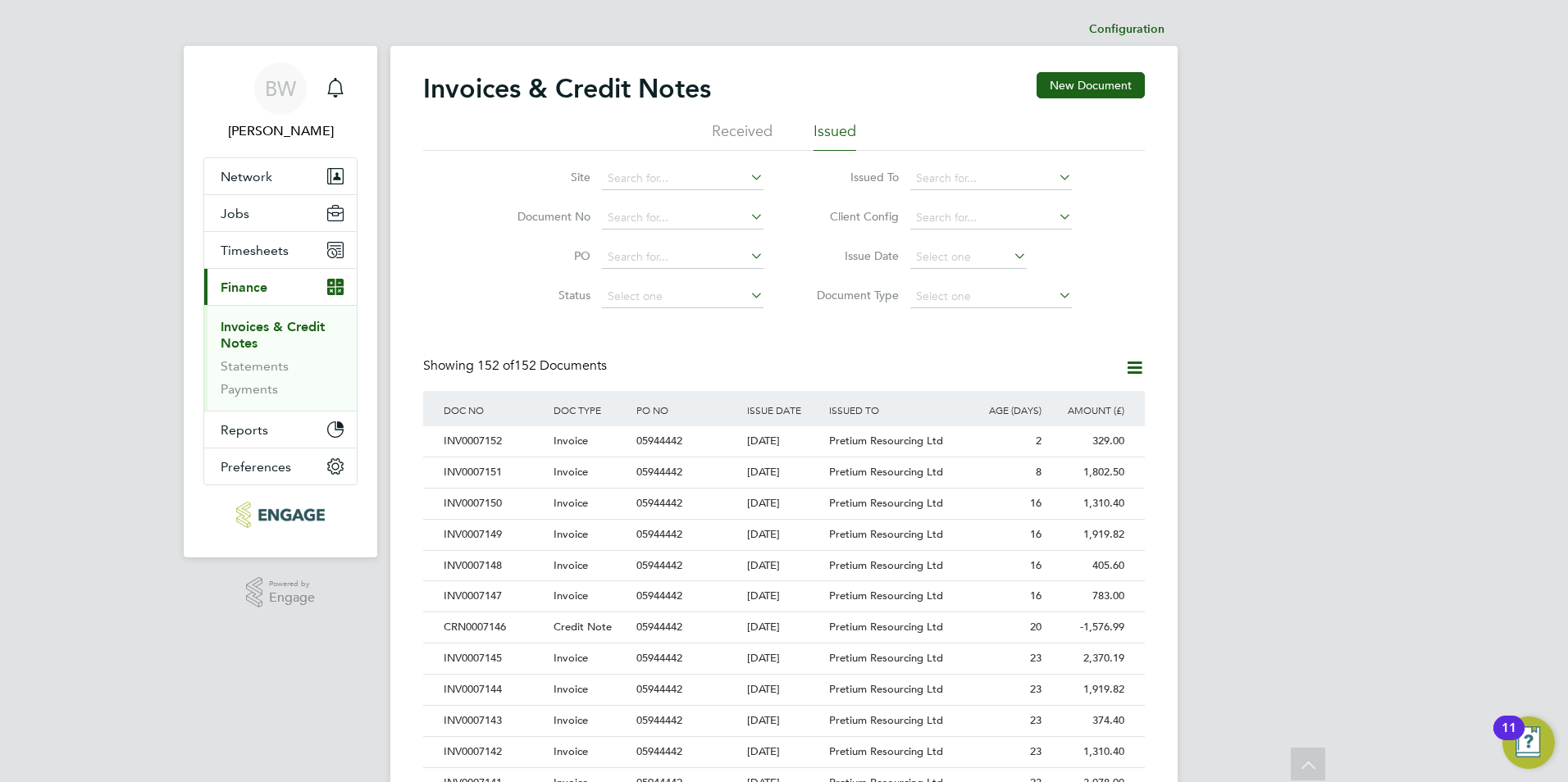 click 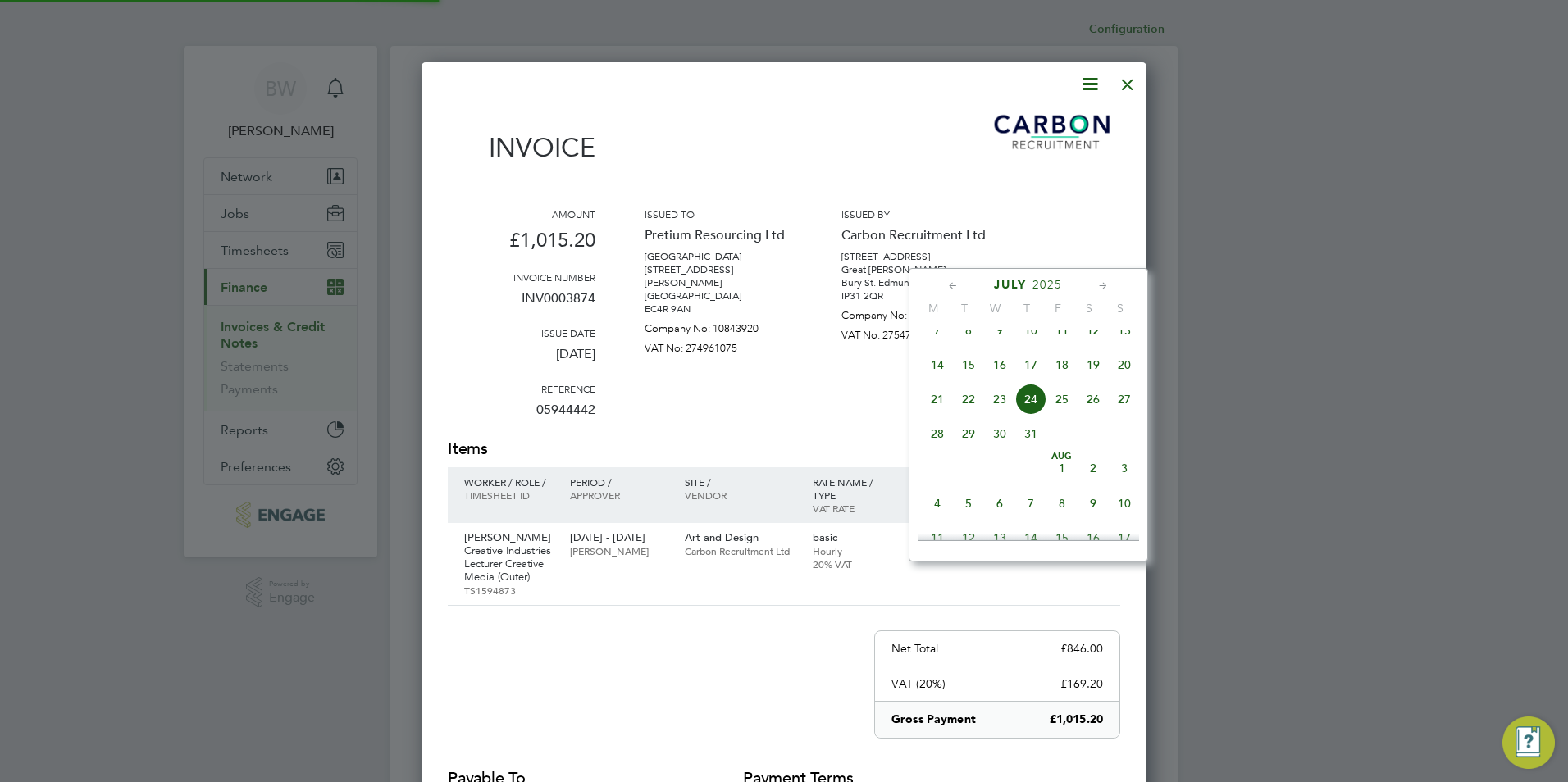 scroll, scrollTop: 8, scrollLeft: 8, axis: both 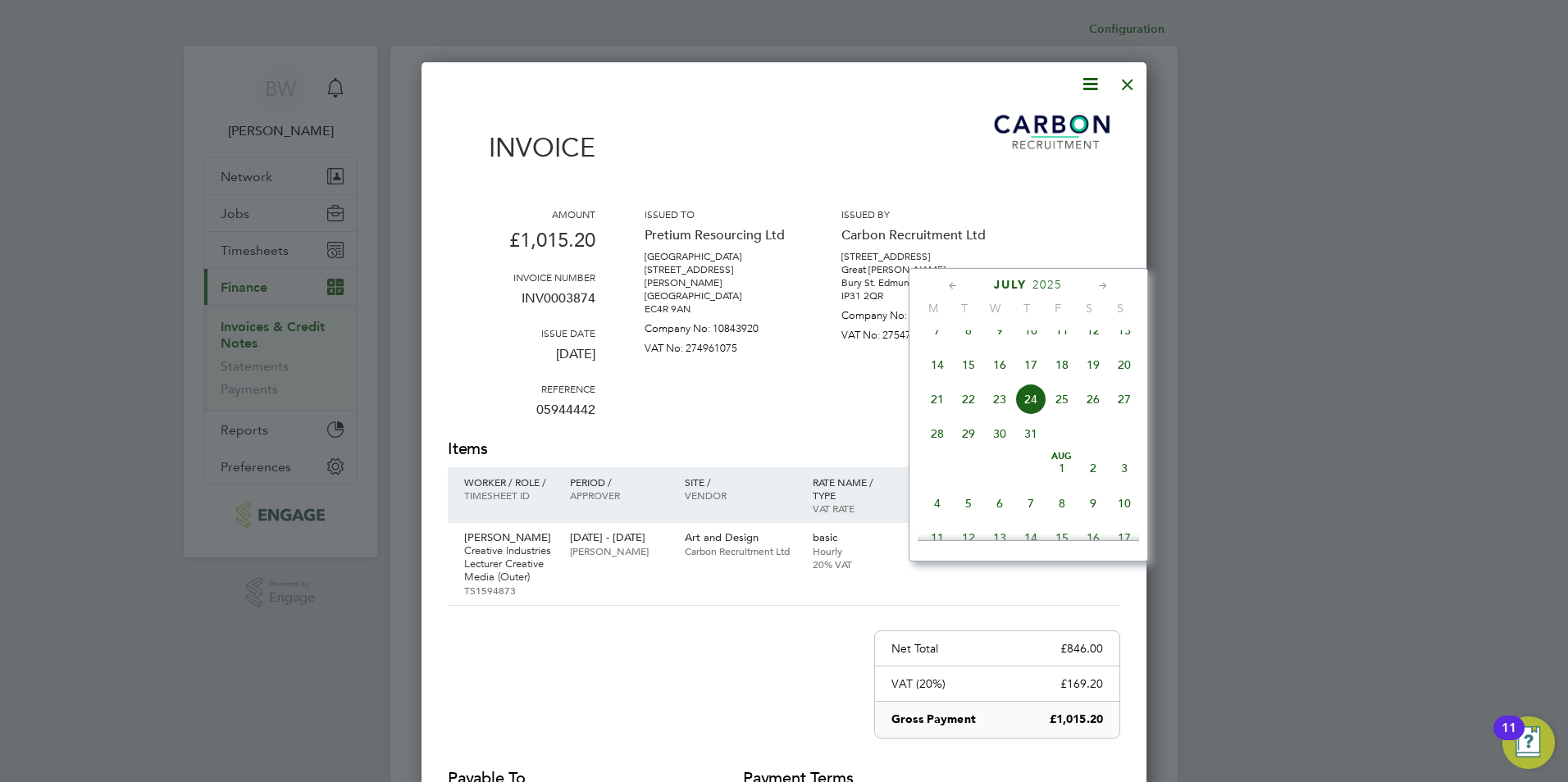 click on "Amount
£1,015.20
Invoice number
INV0003874
Issue date
[DATE]
Reference
05944442
Issued to
Pretium Resourcing Ltd
[GEOGRAPHIC_DATA]
[STREET_ADDRESS][PERSON_NAME]
Company No: 10843920
VAT No: 274961075
Issued by
Carbon Recruitment Ltd
[STREET_ADDRESS]
Company No: 10755145
VAT No: 275474571" at bounding box center (784, 322) 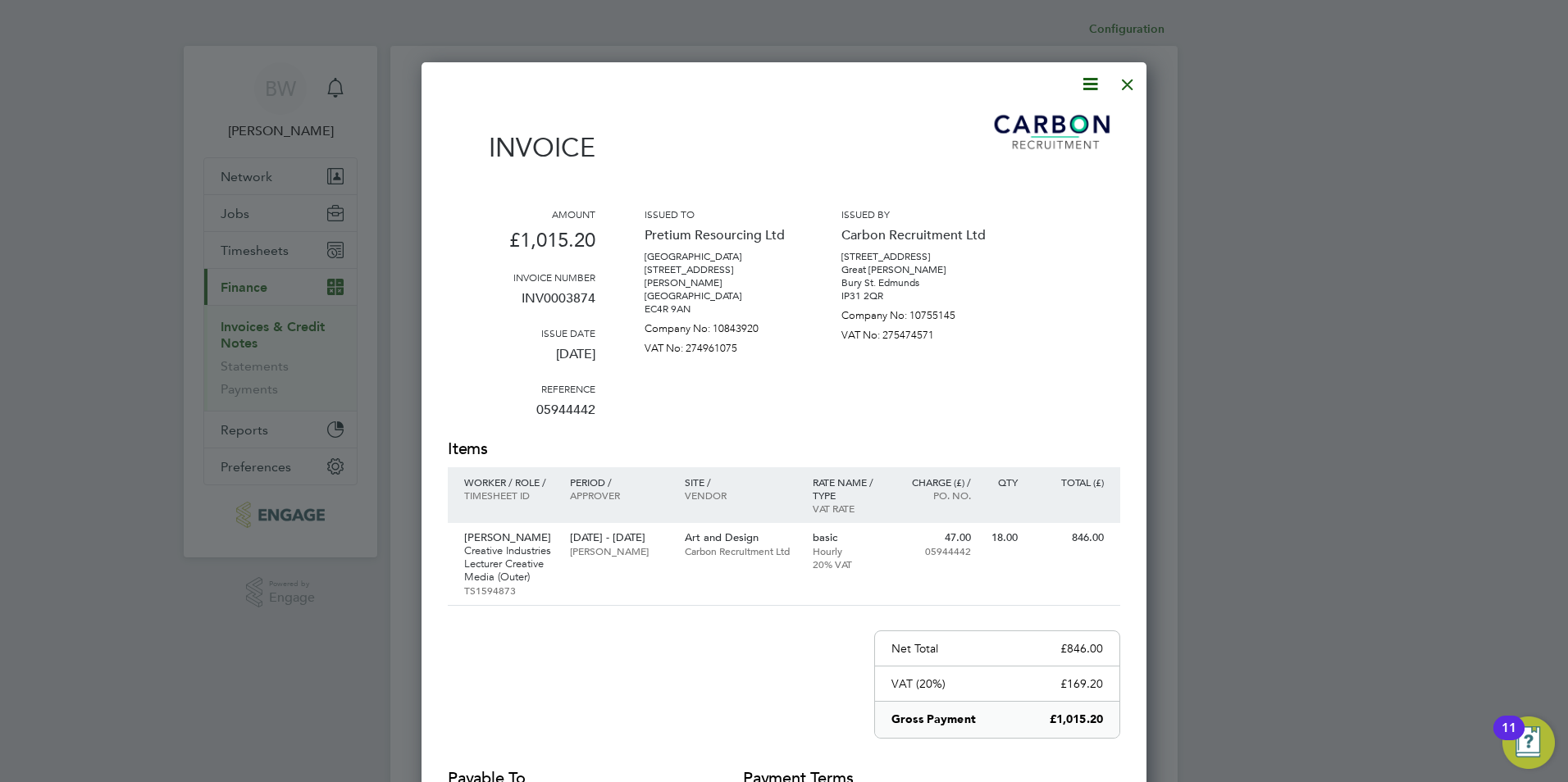 click at bounding box center (1128, 80) 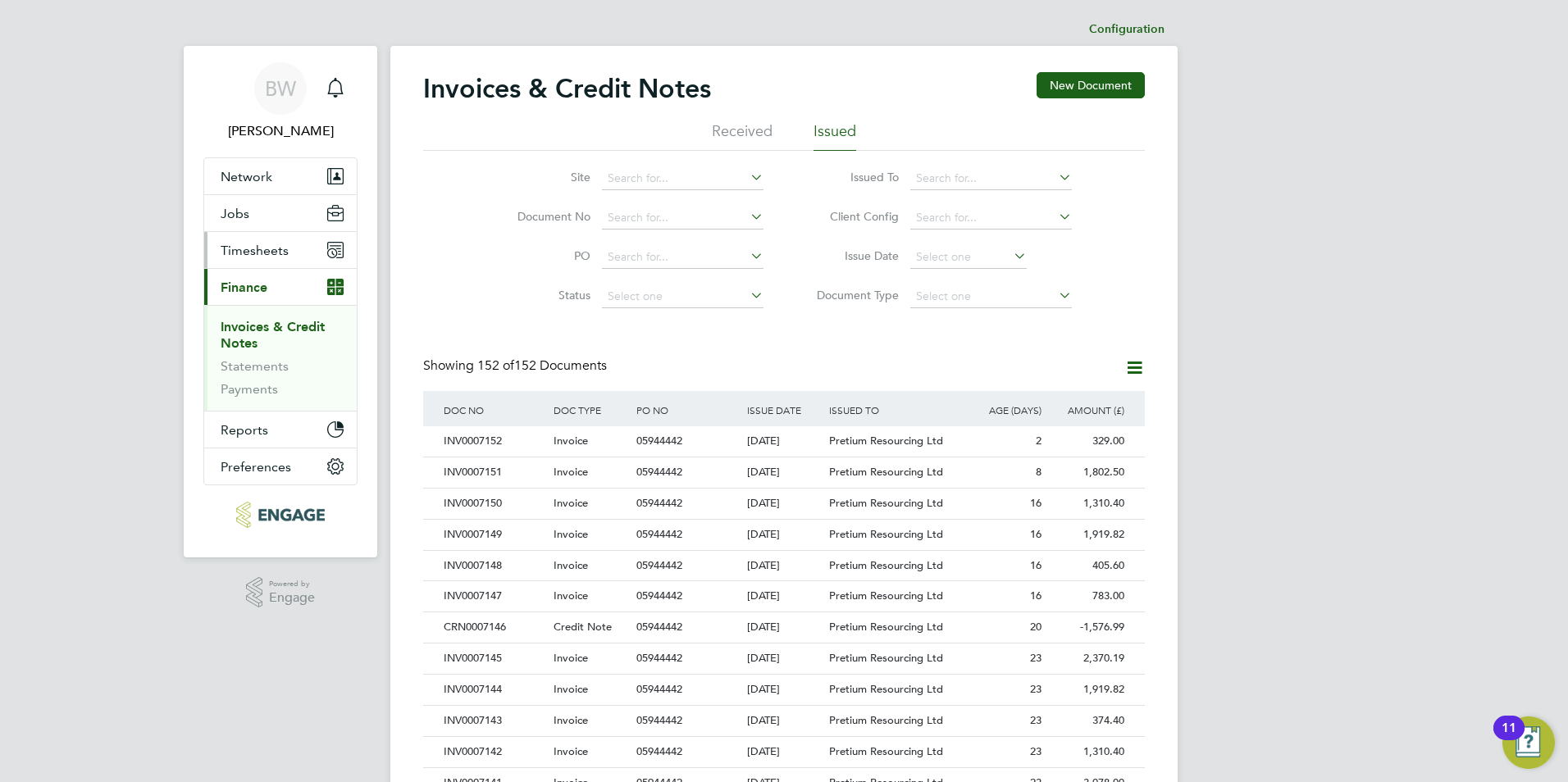 click on "Timesheets" at bounding box center [280, 250] 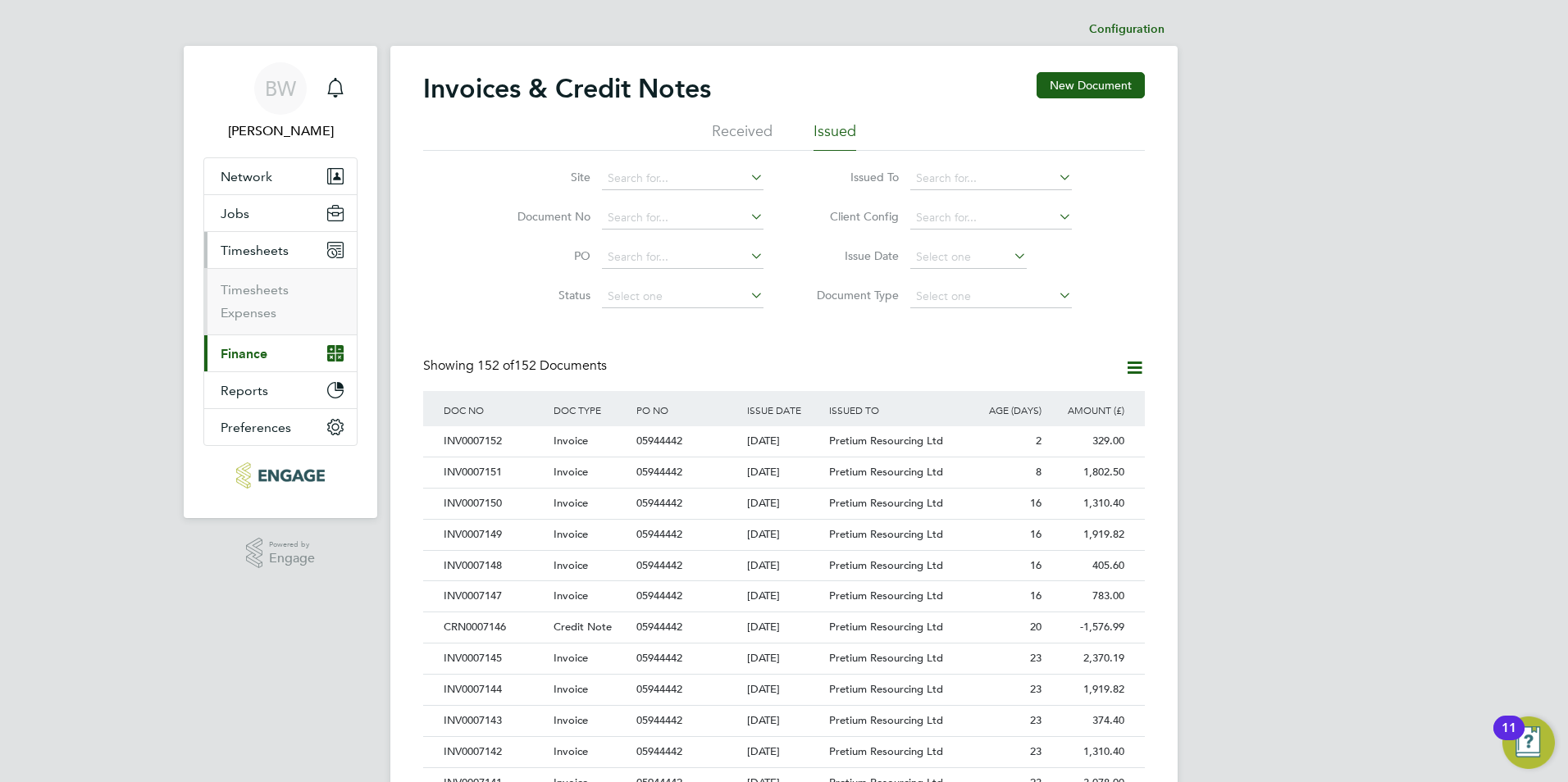click on "Timesheets" at bounding box center (282, 293) 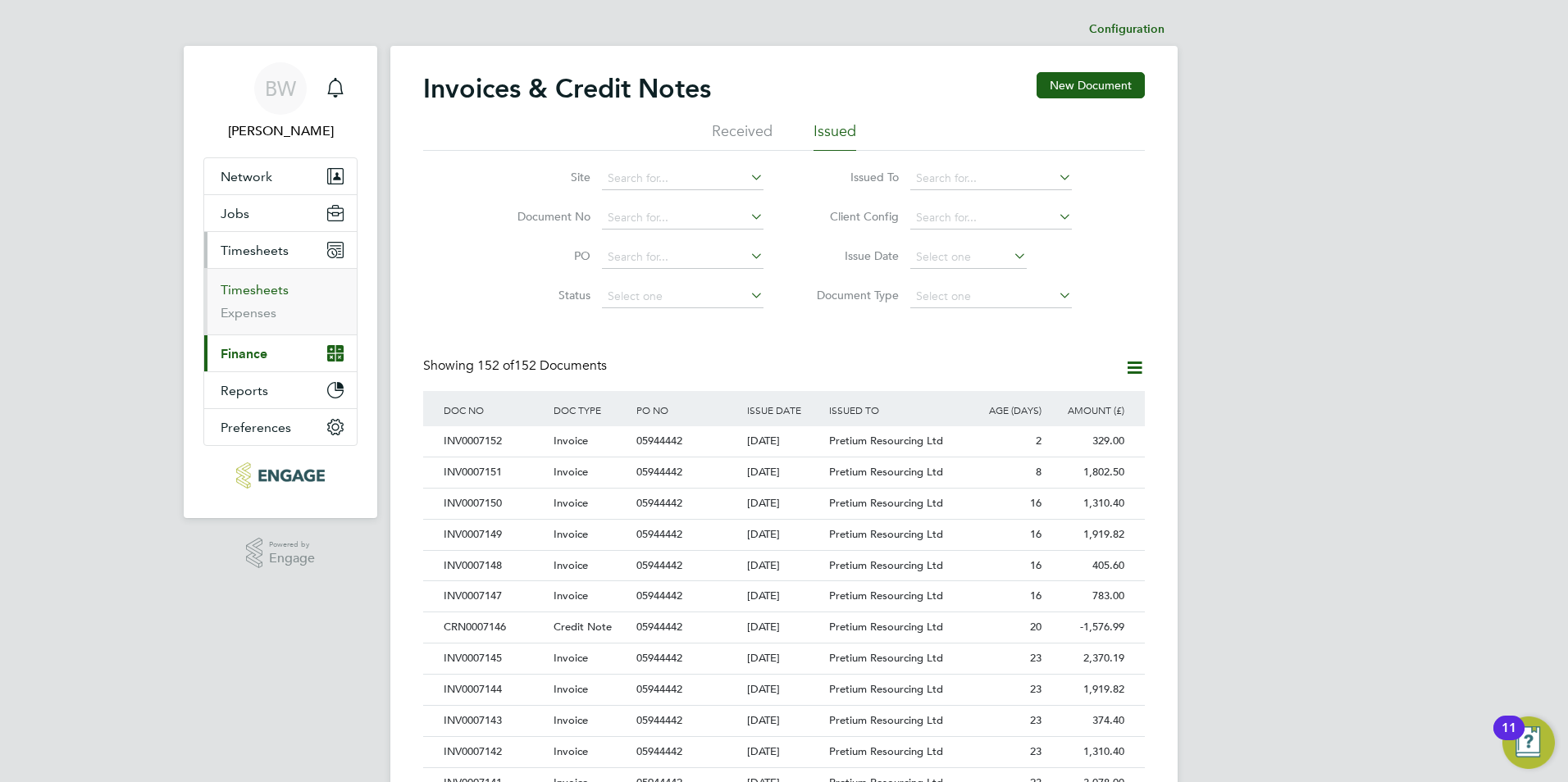click on "Timesheets" at bounding box center (254, 289) 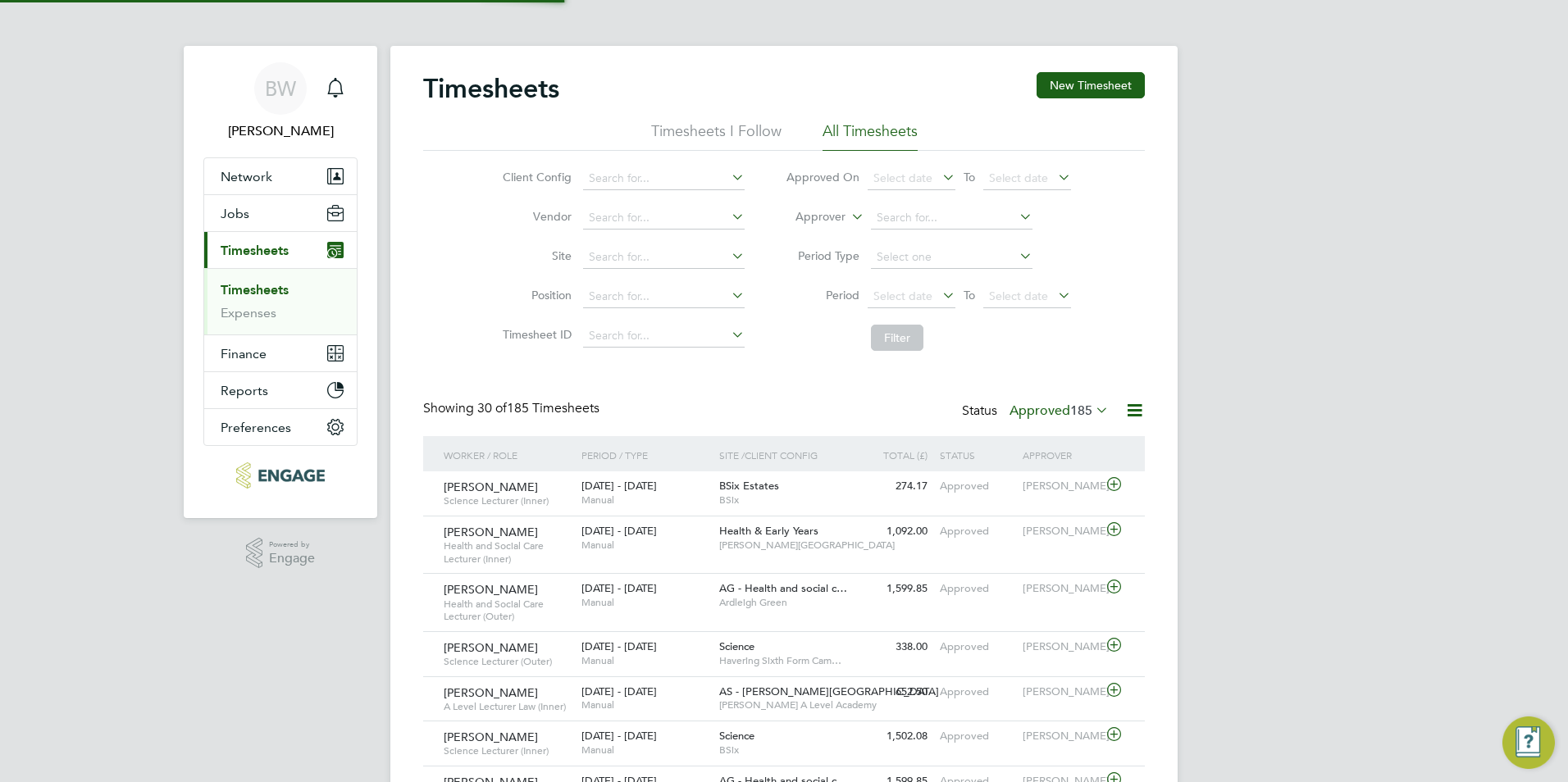 scroll, scrollTop: 8, scrollLeft: 8, axis: both 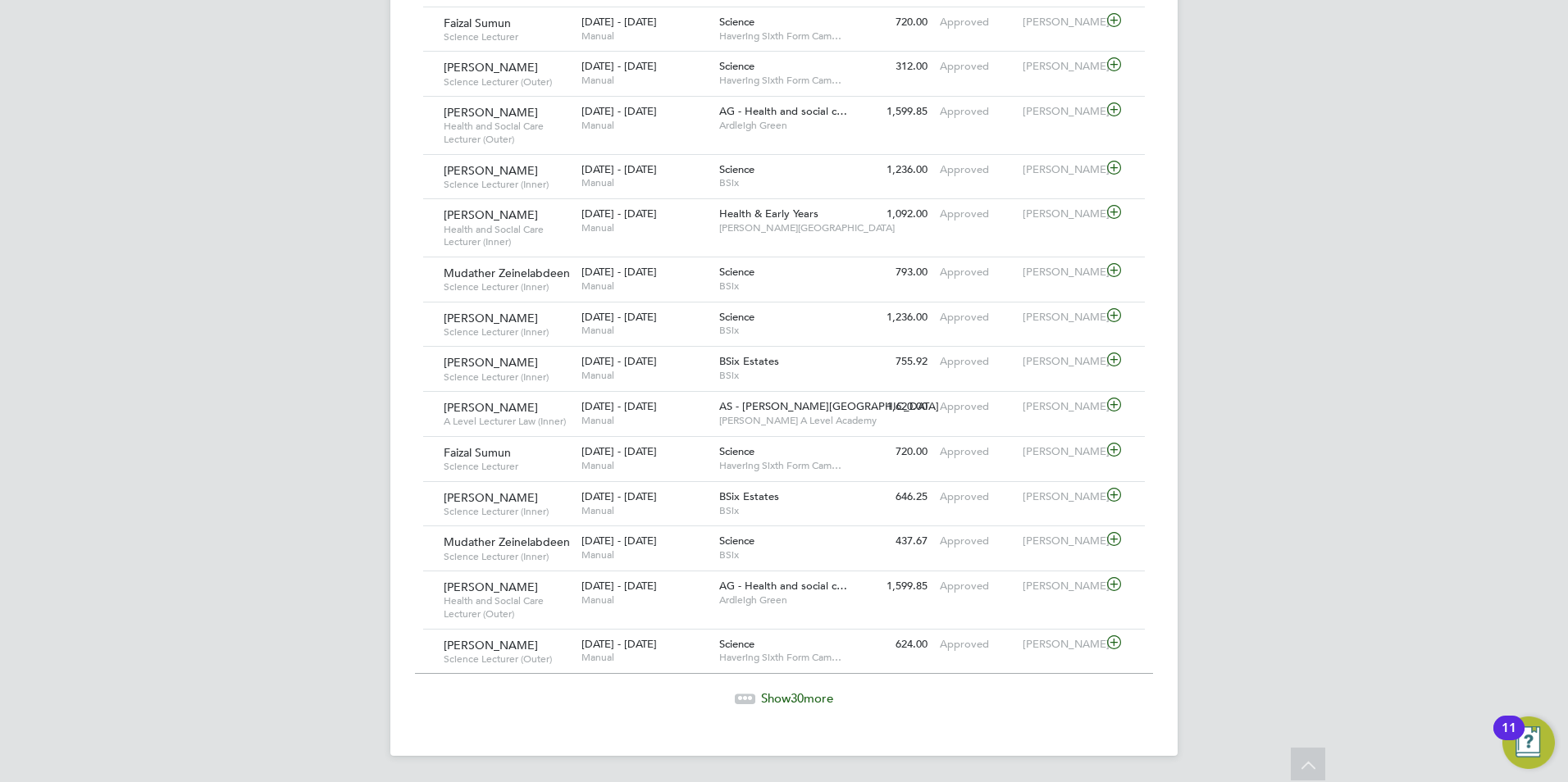 click on "30" 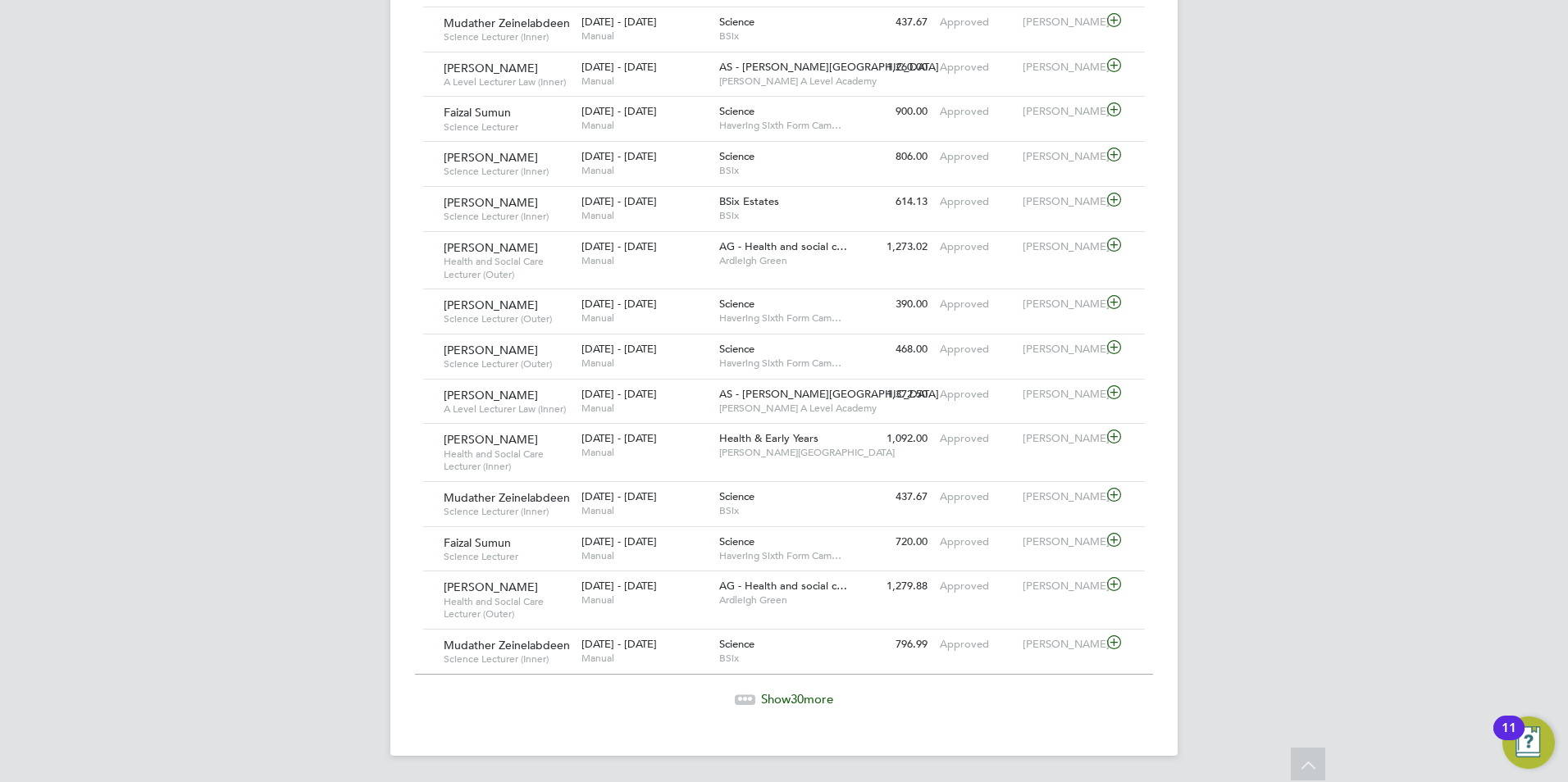 click on "30" 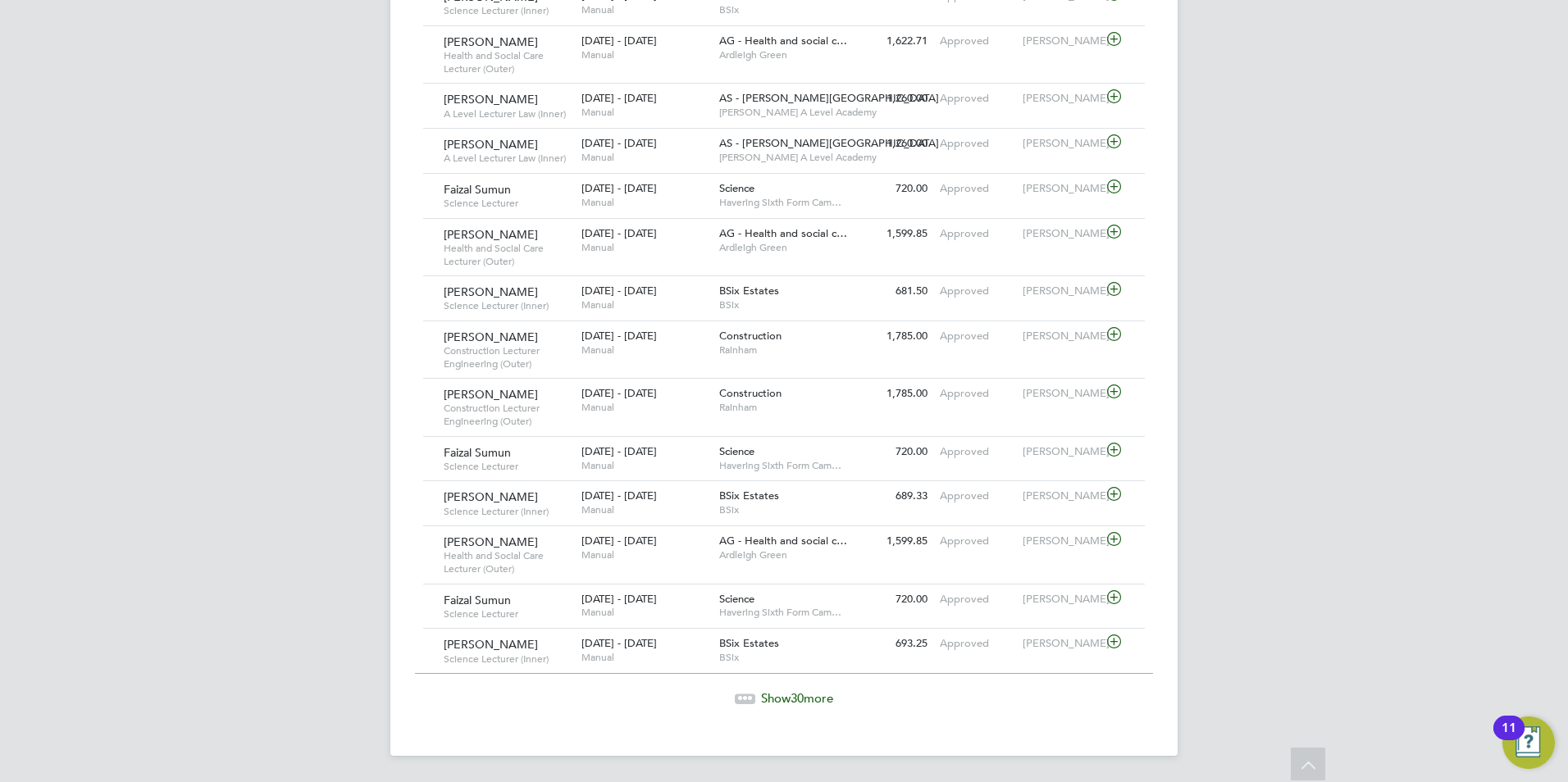 click on "Show  30  more" 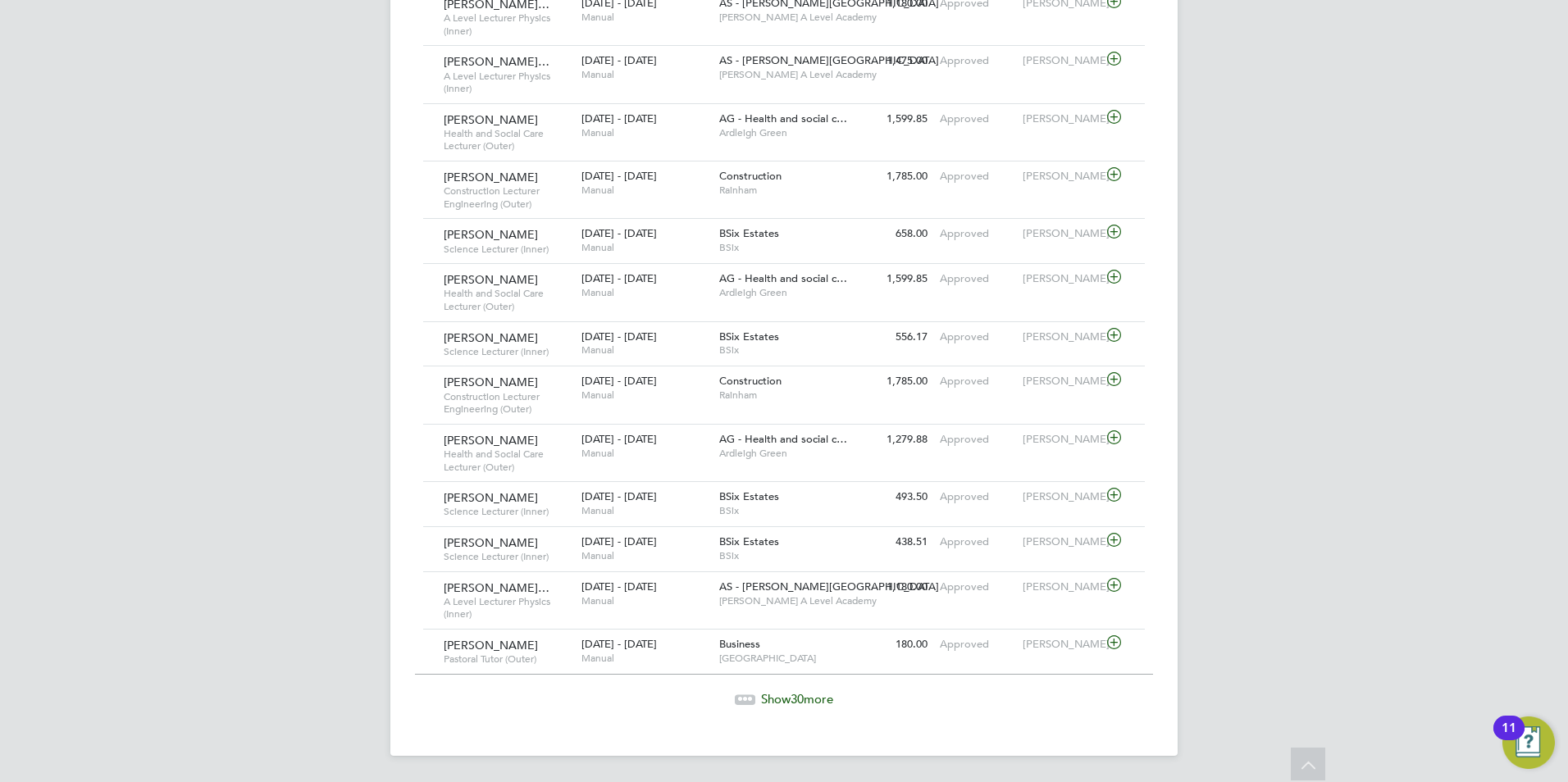 click on "30" 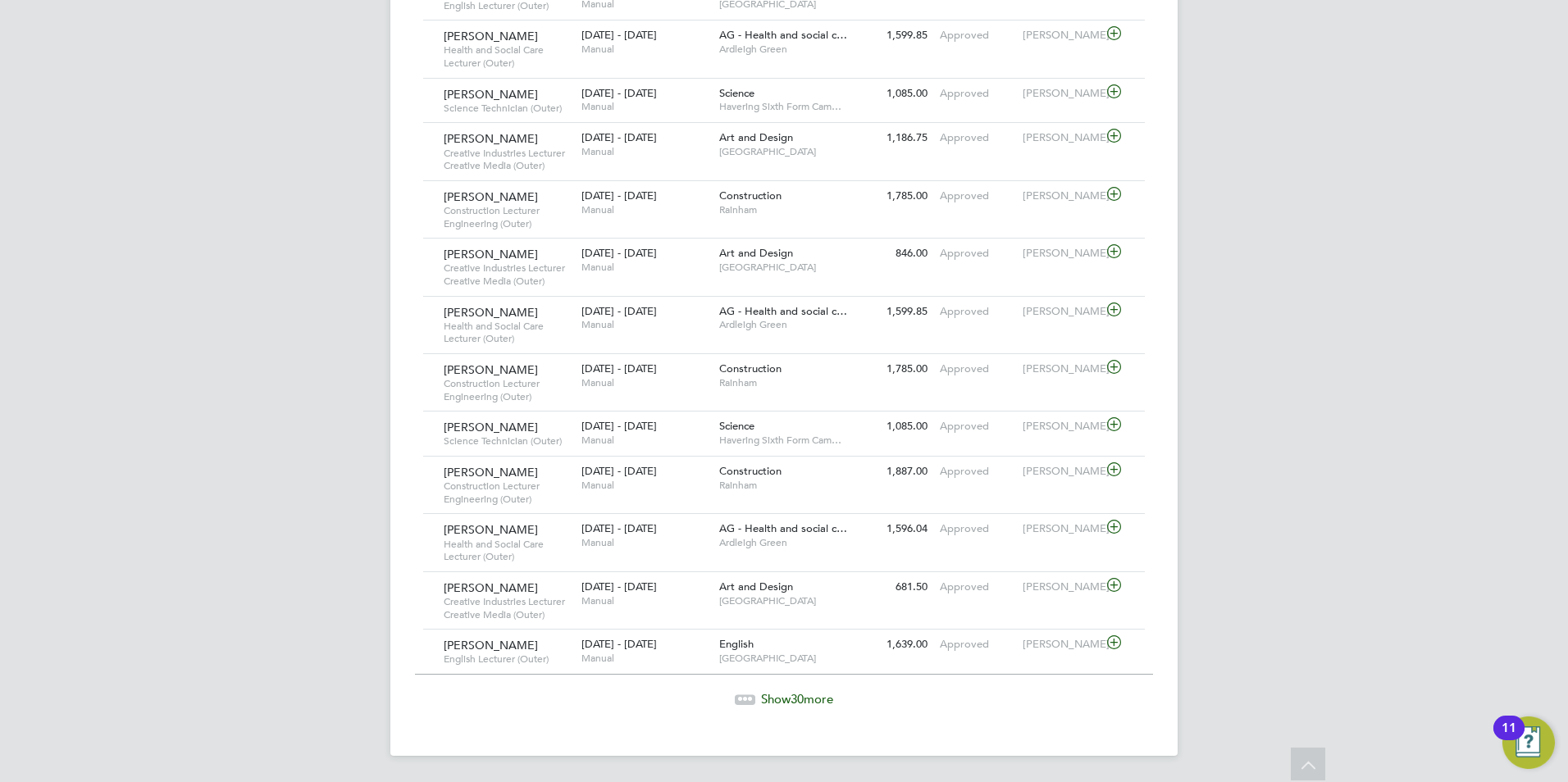 click on "30" 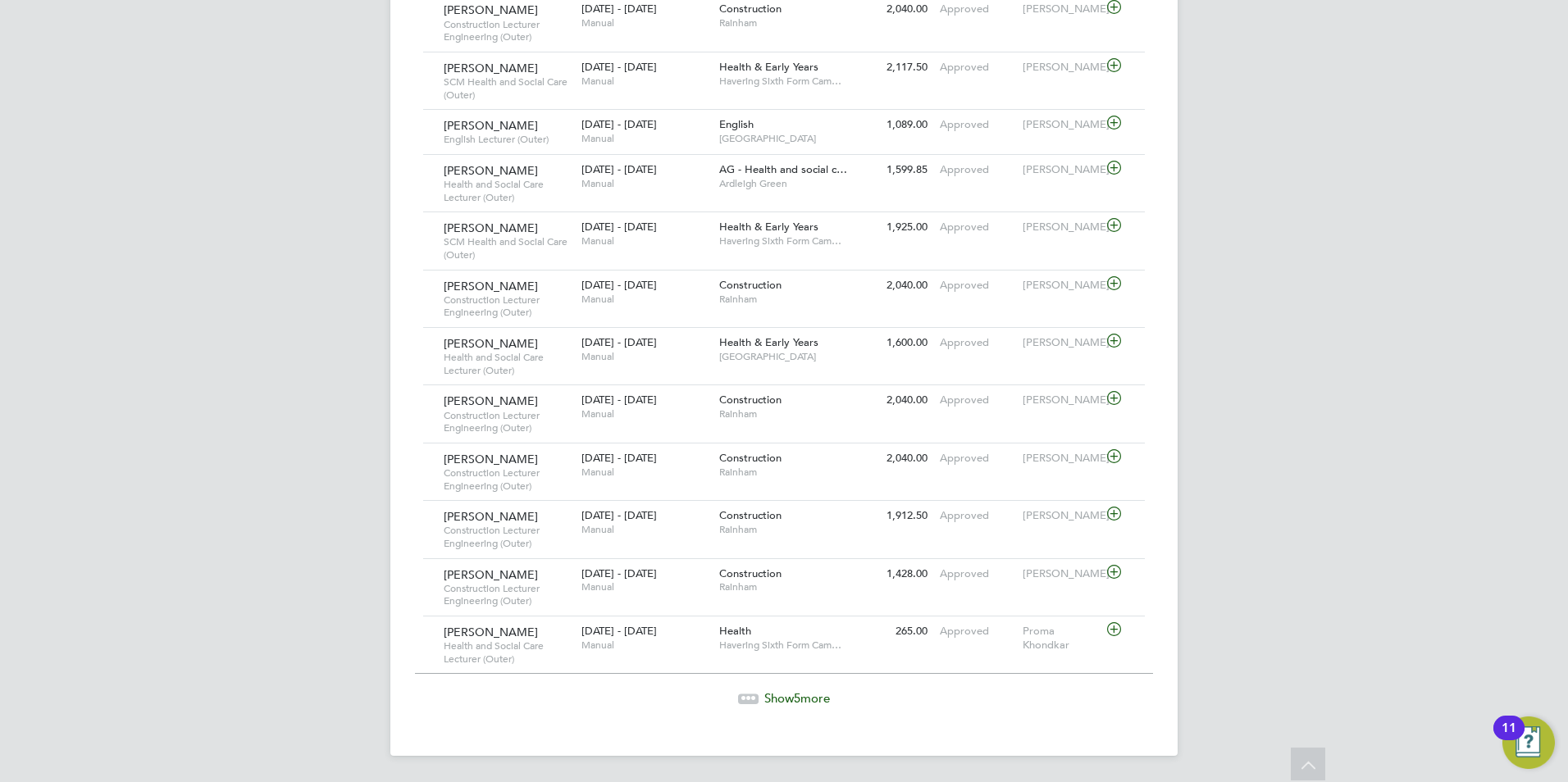 click on "Show  5  more" 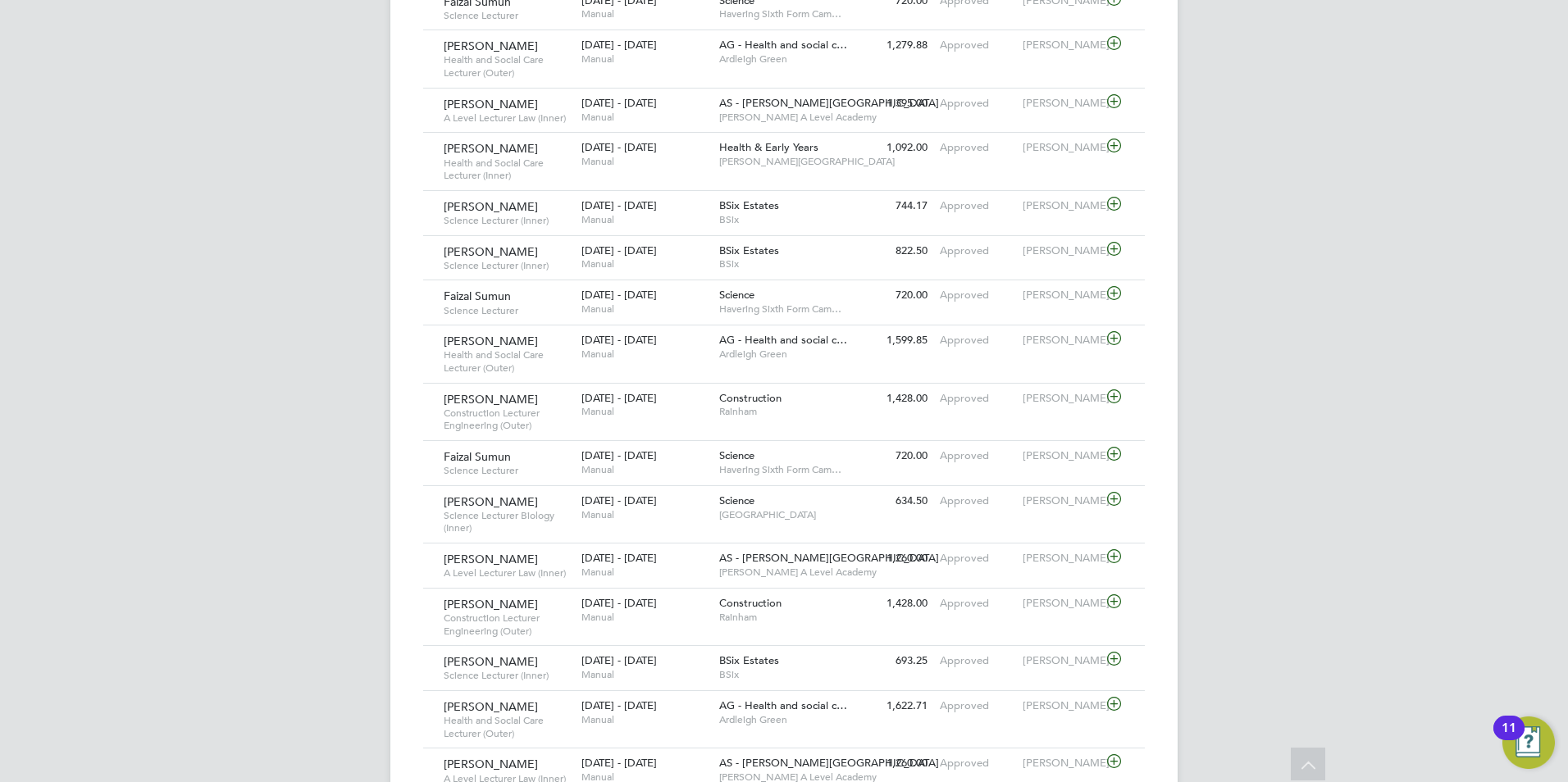 click on "BW   [PERSON_NAME]   Notifications
Applications:   Network
Businesses   Sites   Workers   Contacts   Jobs
Positions   Vacancies   Placements   Current page:   Timesheets
Timesheets   Expenses   Finance
Invoices & Credit Notes   Statements   Payments   Reports
CIS Reports   Report Downloads   Preferences
My Business   Doc. Requirements   Notifications   VMS Configurations   Activity Logs
.st0{fill:#C0C1C2;}
Powered by Engage Timesheets New Timesheet Timesheets I Follow All Timesheets Client Config   Vendor   Site   Position   Timesheet ID   Approved On
Select date
To
Select date
Approver     Period Type   Period
Select date
To
Select date
Filter Showing   185 of  185 Timesheets Status  185" at bounding box center [784, 1494] 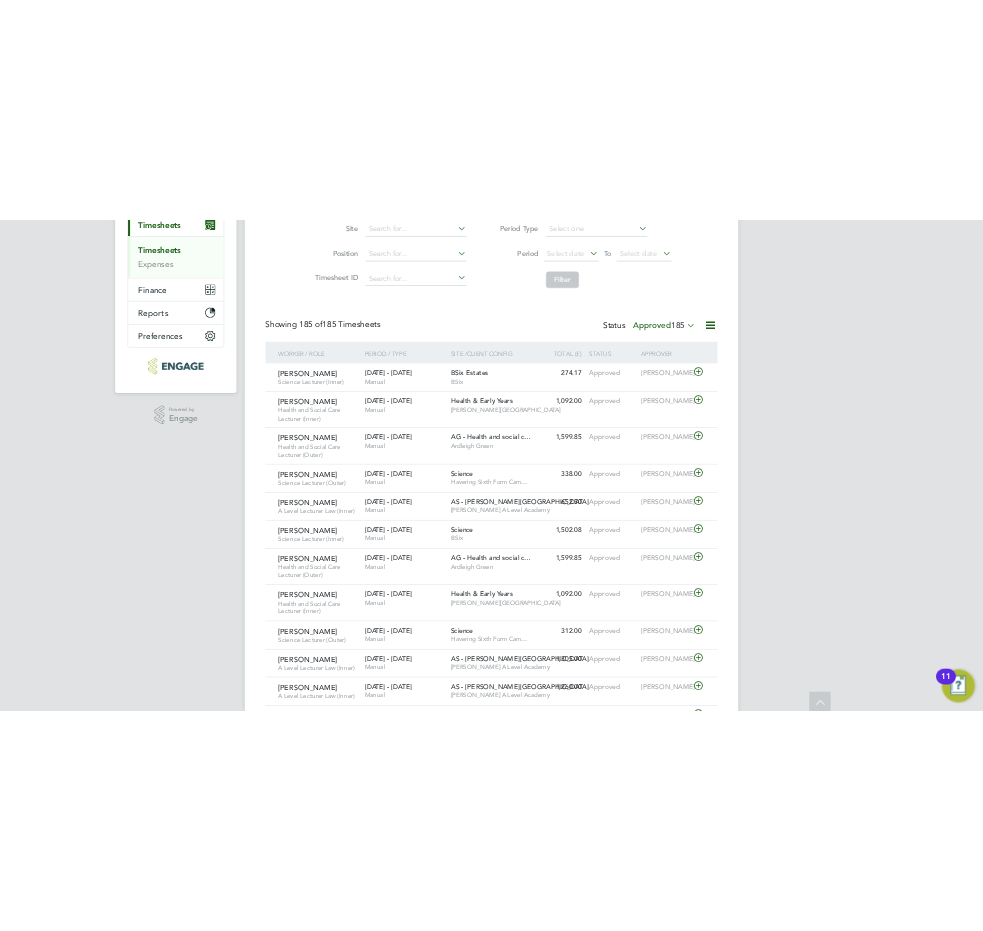 scroll, scrollTop: 0, scrollLeft: 0, axis: both 